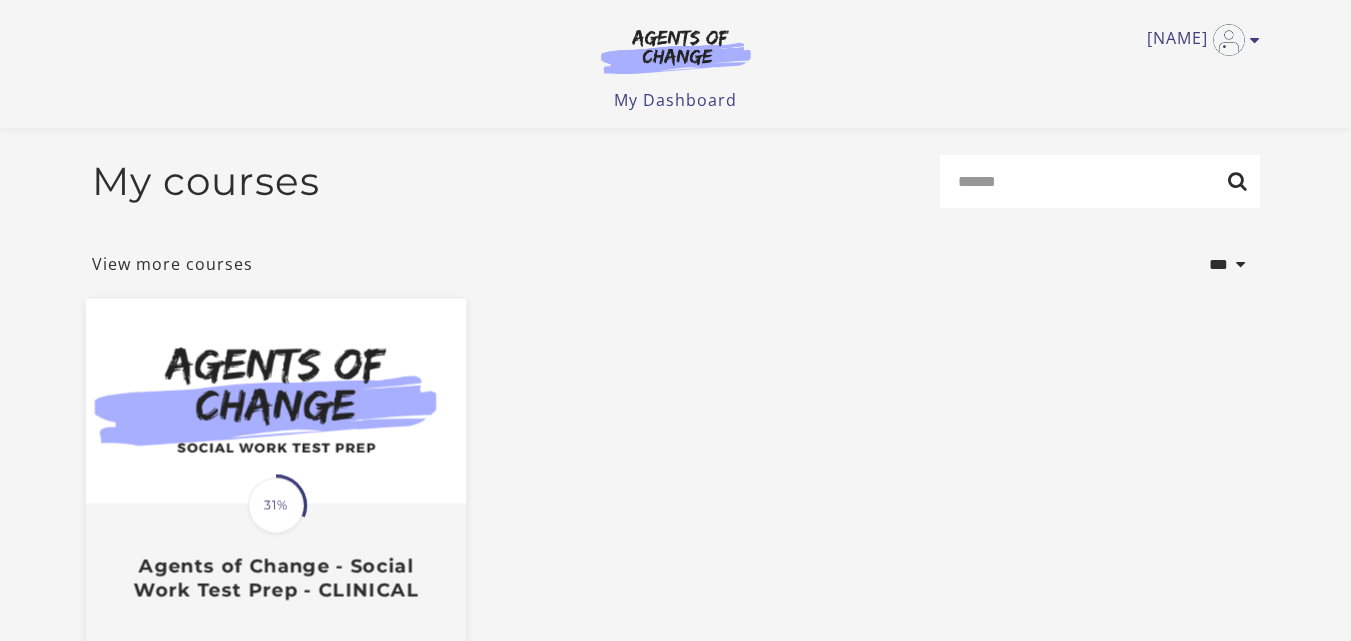 scroll, scrollTop: 252, scrollLeft: 0, axis: vertical 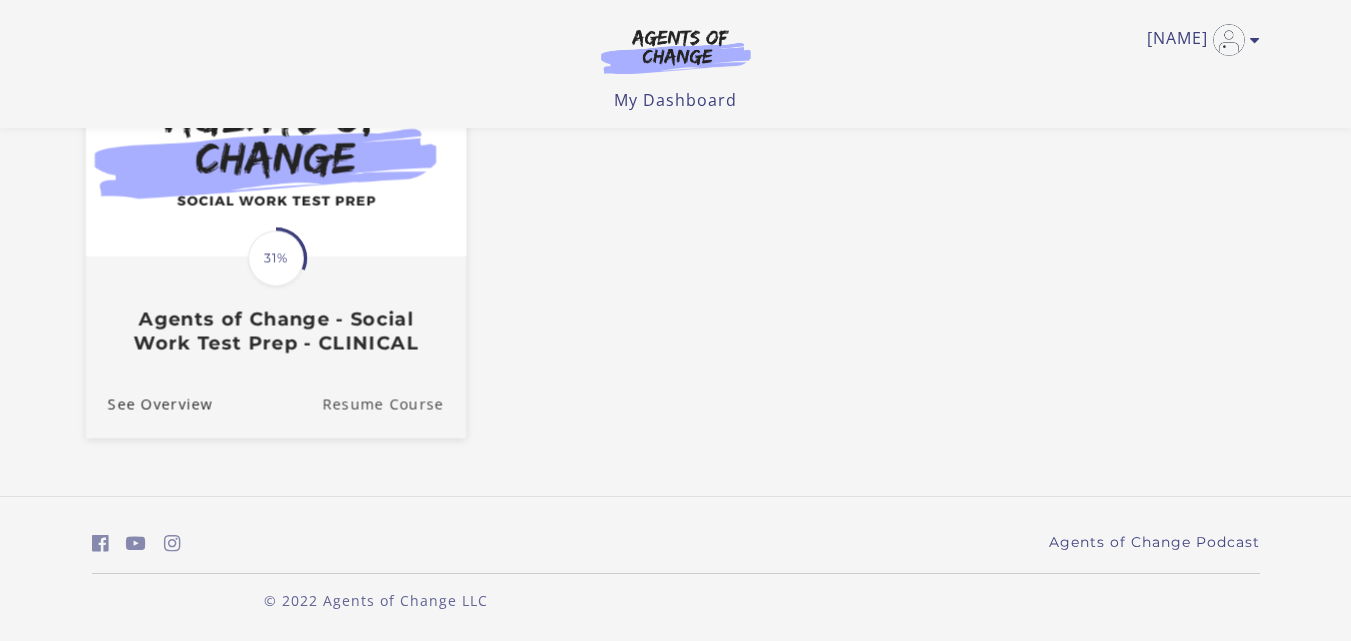 click on "Resume Course" at bounding box center (394, 404) 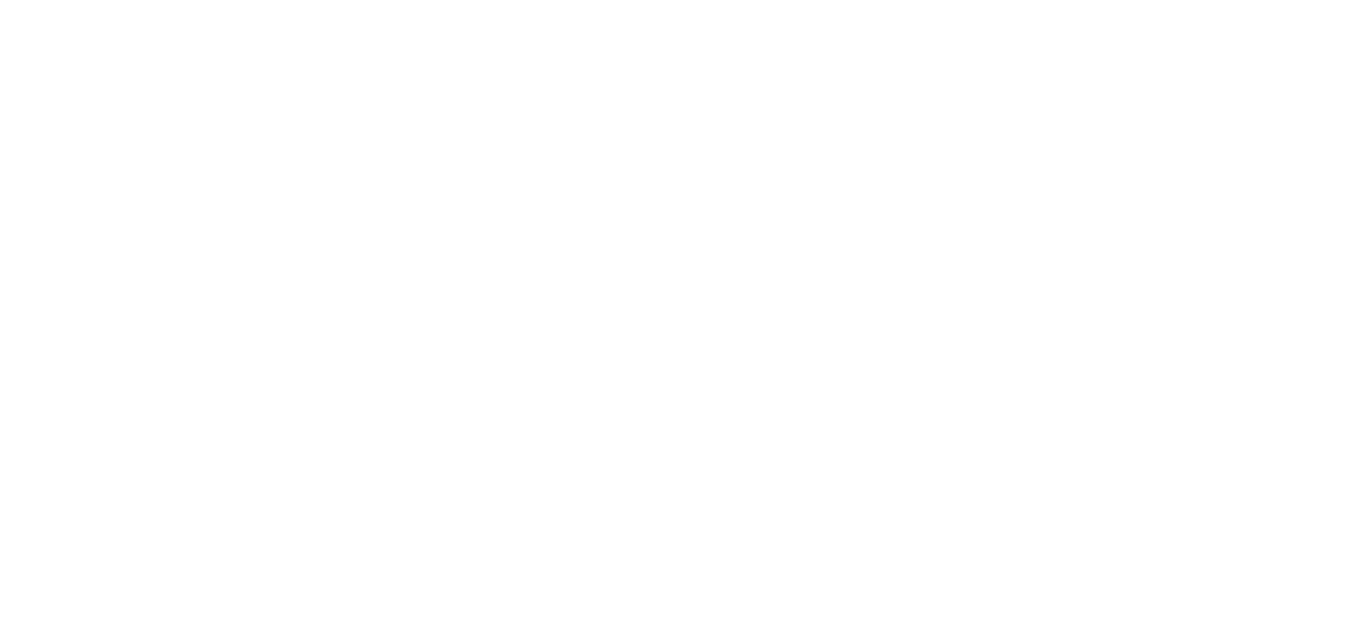 scroll, scrollTop: 0, scrollLeft: 0, axis: both 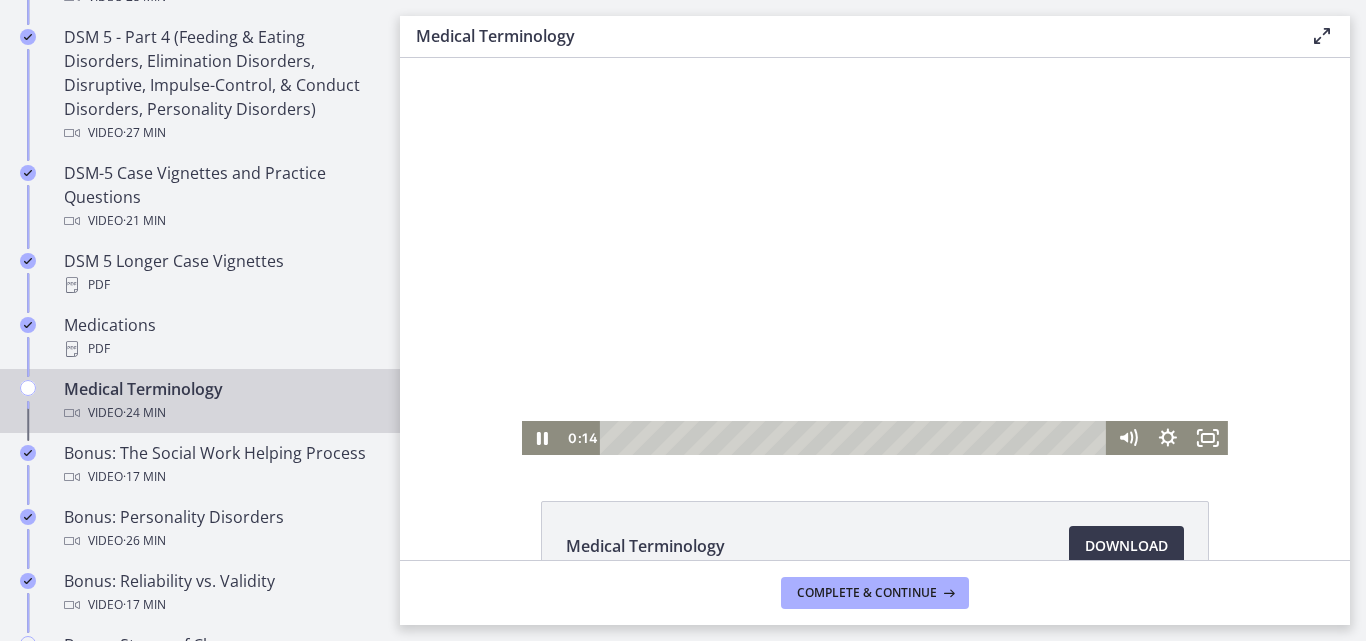 click at bounding box center [619, 437] 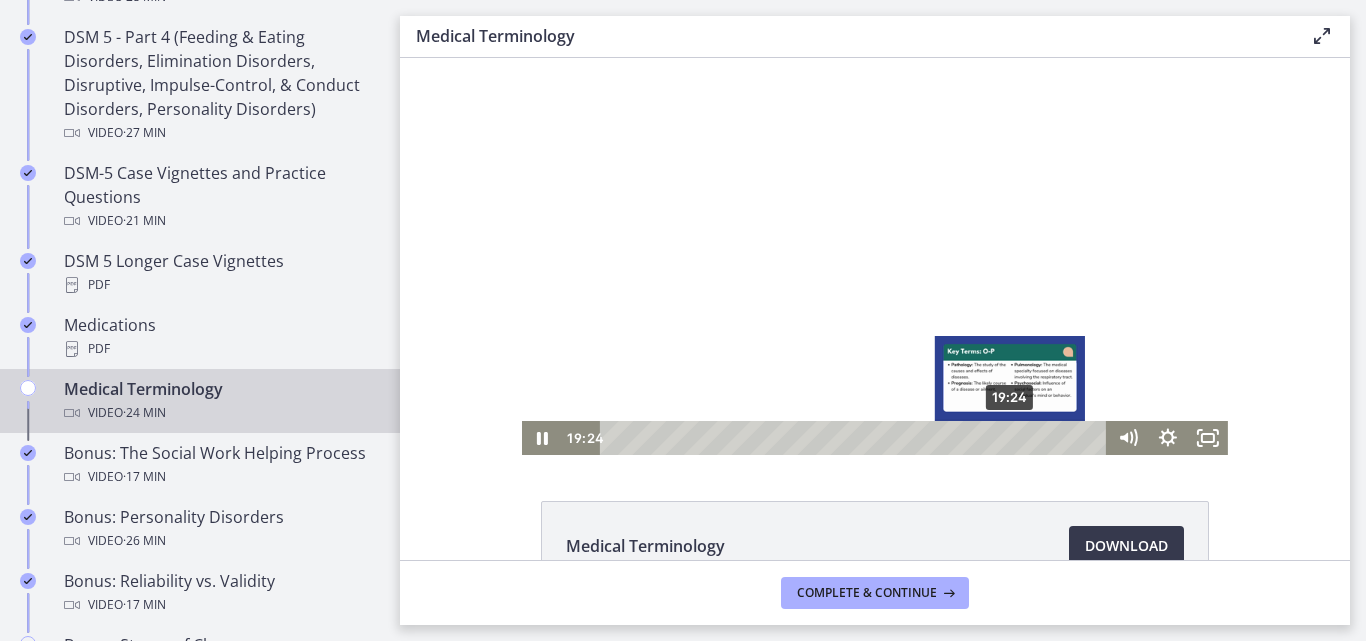 click at bounding box center (1009, 437) 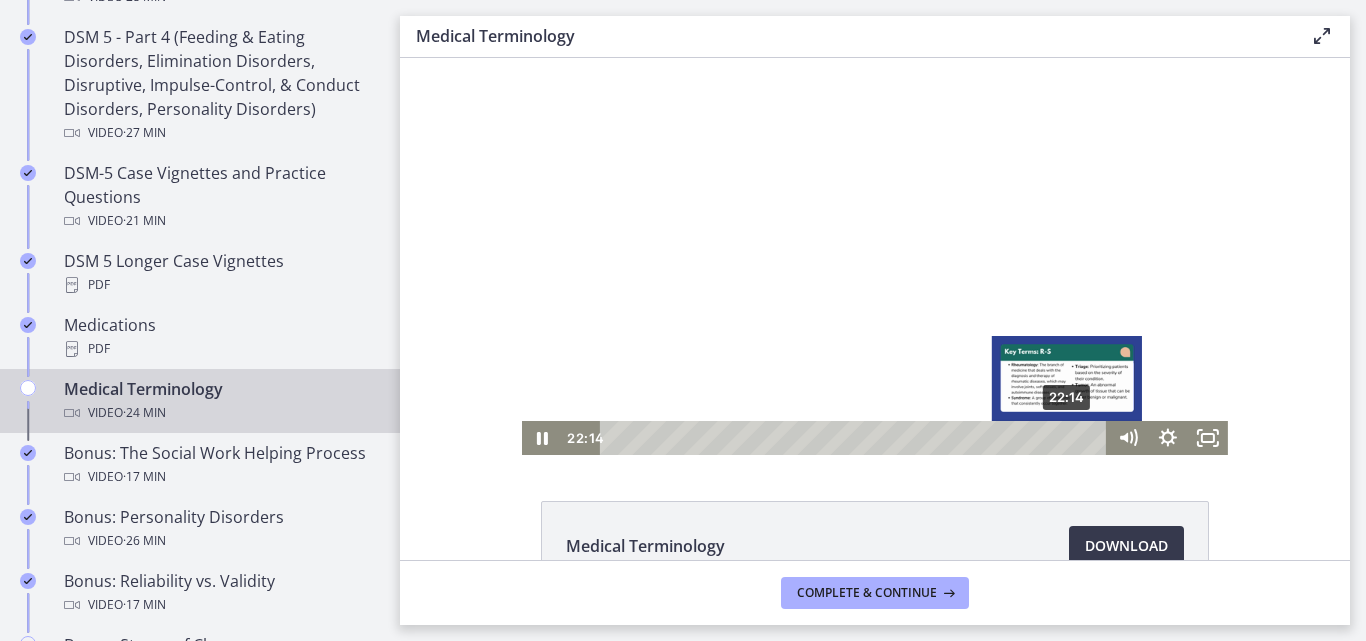 click at bounding box center [1067, 437] 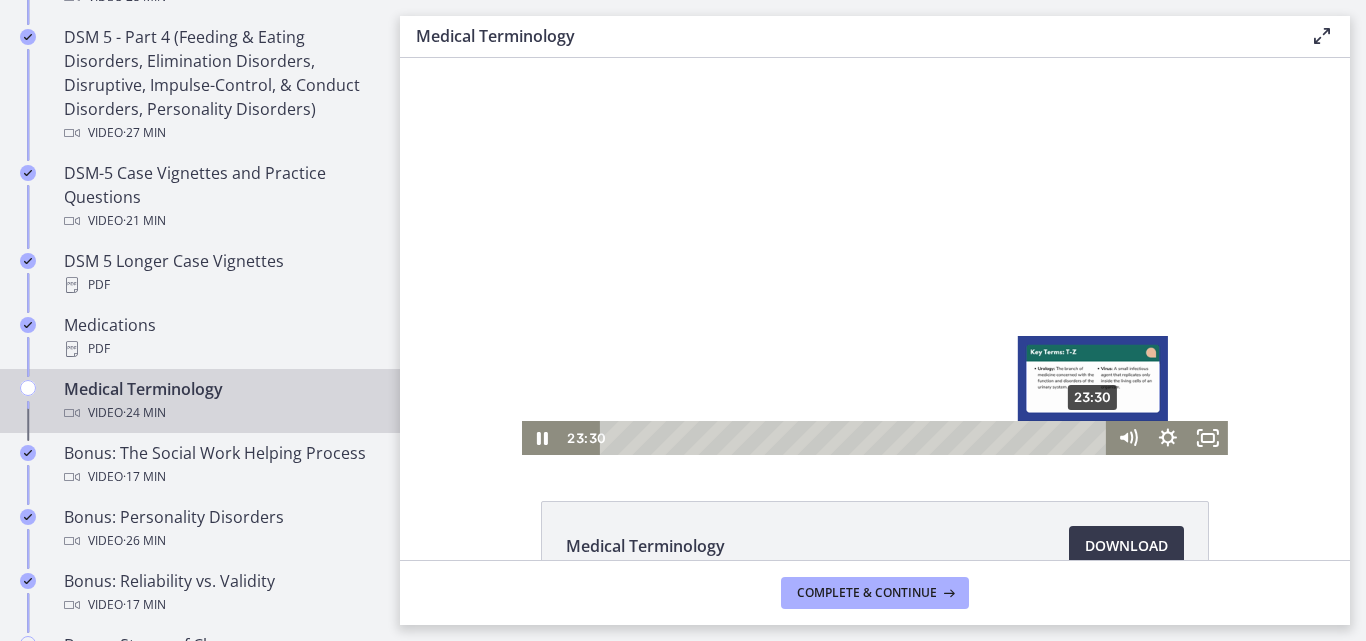 click on "23:30" at bounding box center [856, 438] 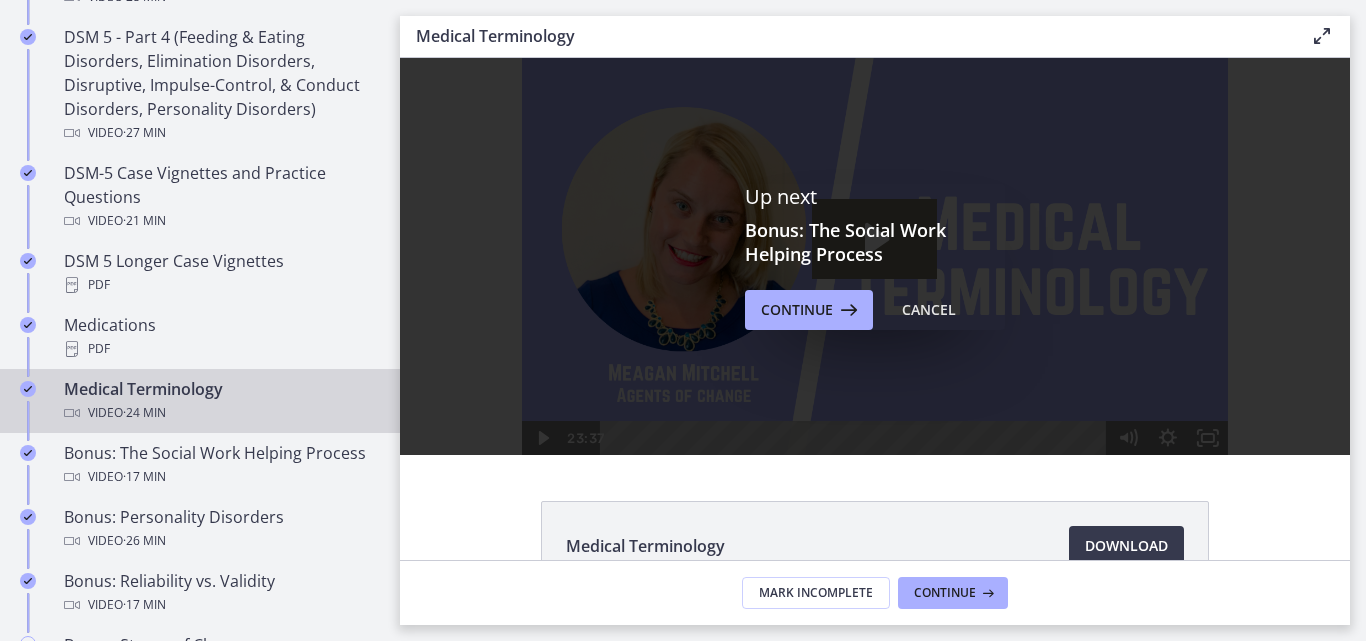 scroll, scrollTop: 0, scrollLeft: 0, axis: both 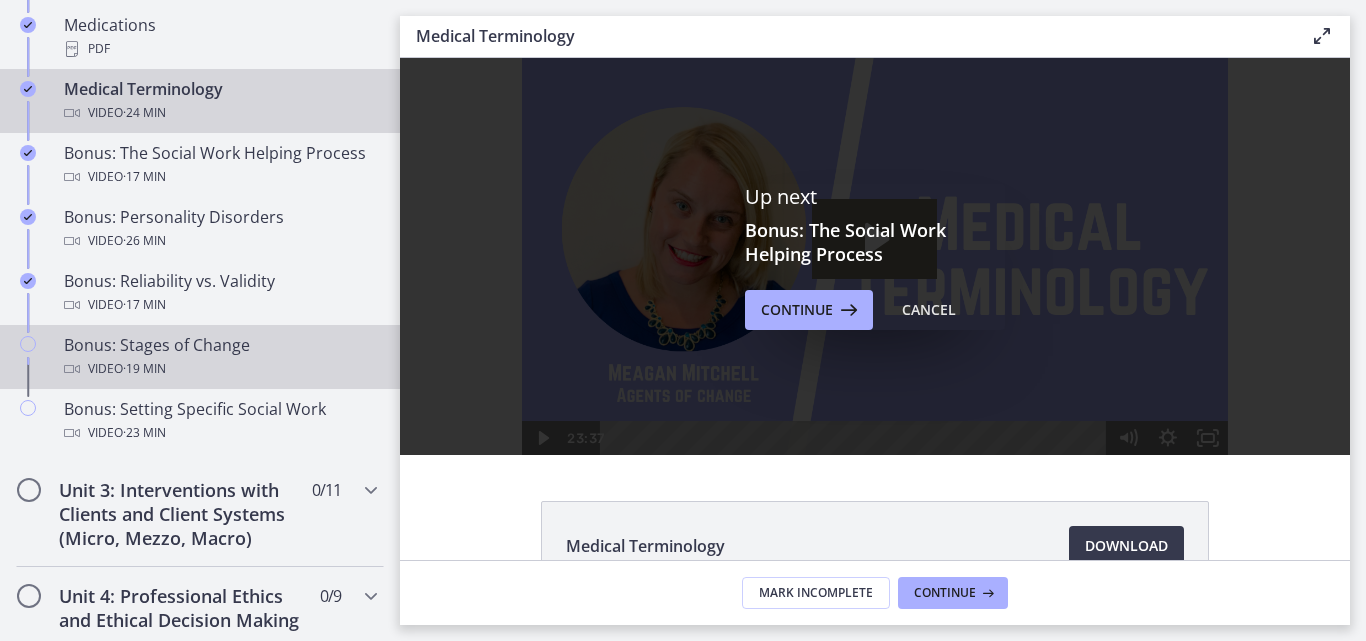 click on "Video
·  19 min" at bounding box center (220, 369) 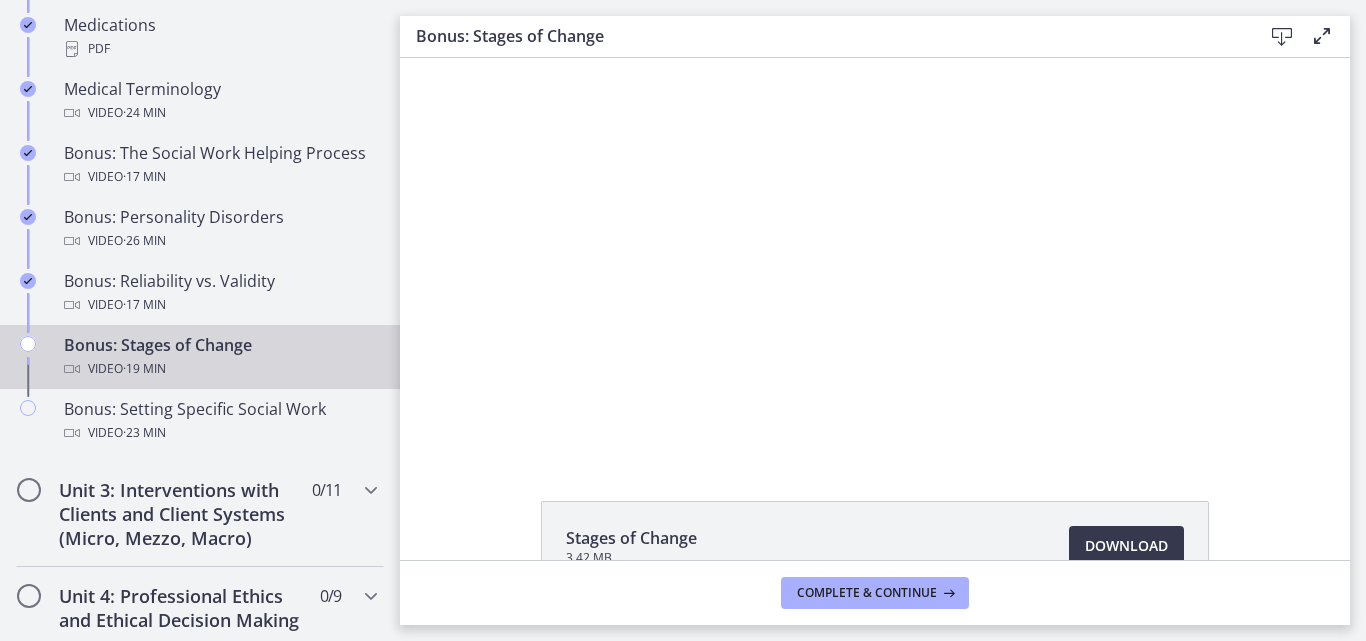 scroll, scrollTop: 0, scrollLeft: 0, axis: both 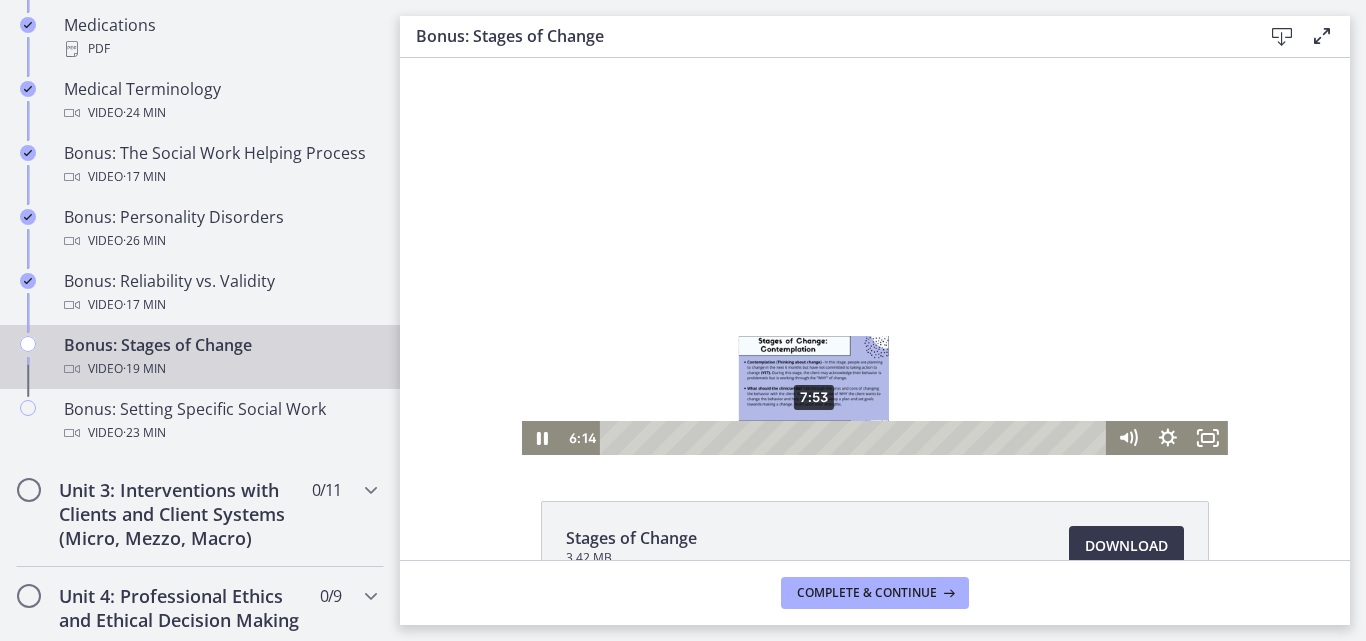 click on "7:53" at bounding box center (856, 438) 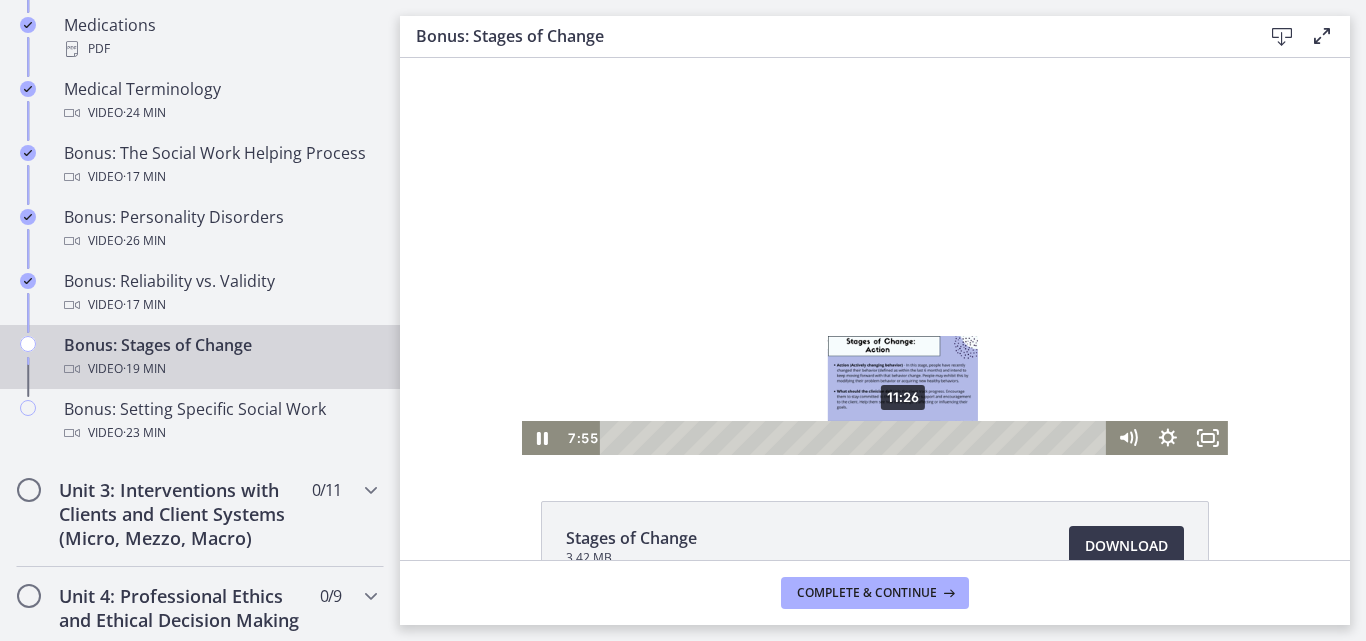 click on "11:26" at bounding box center (856, 438) 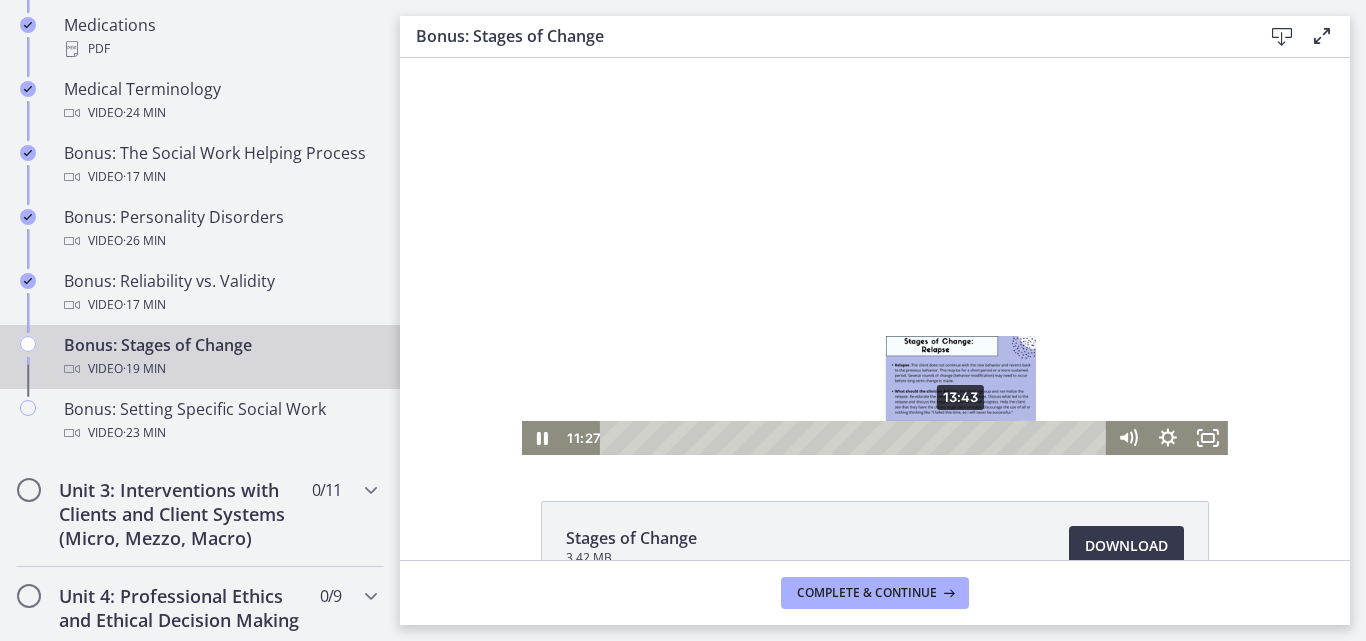 click on "13:43" at bounding box center (856, 438) 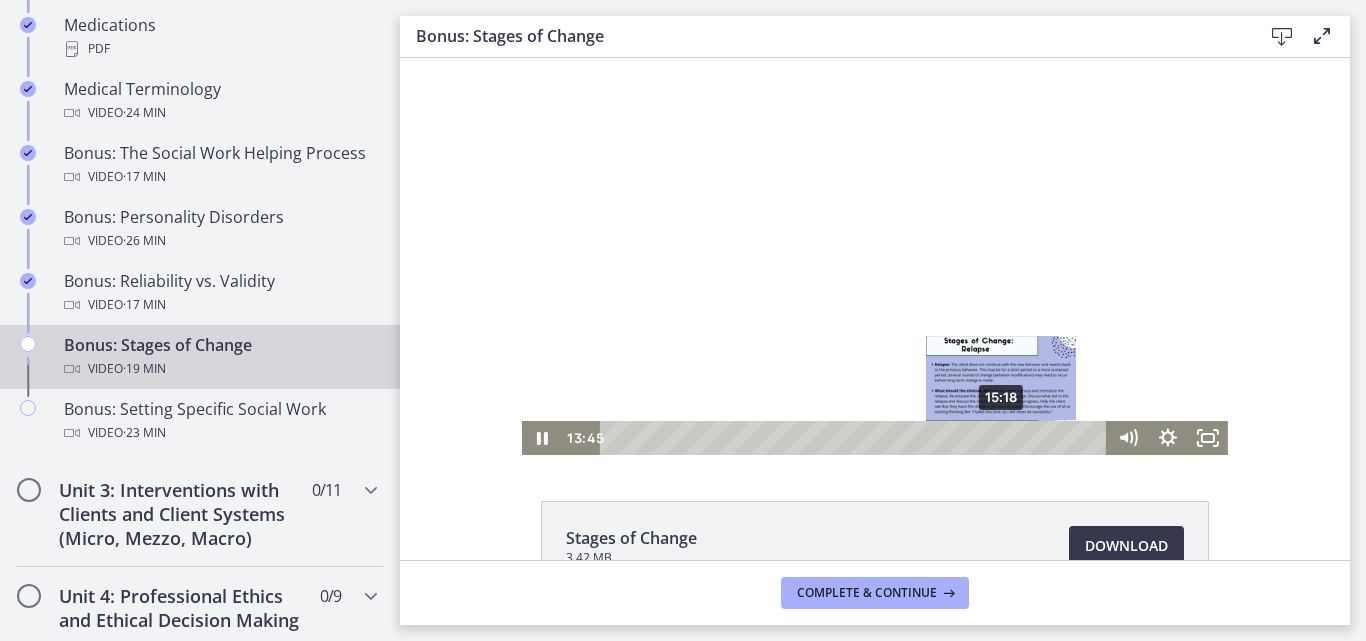 click on "15:18" at bounding box center (856, 438) 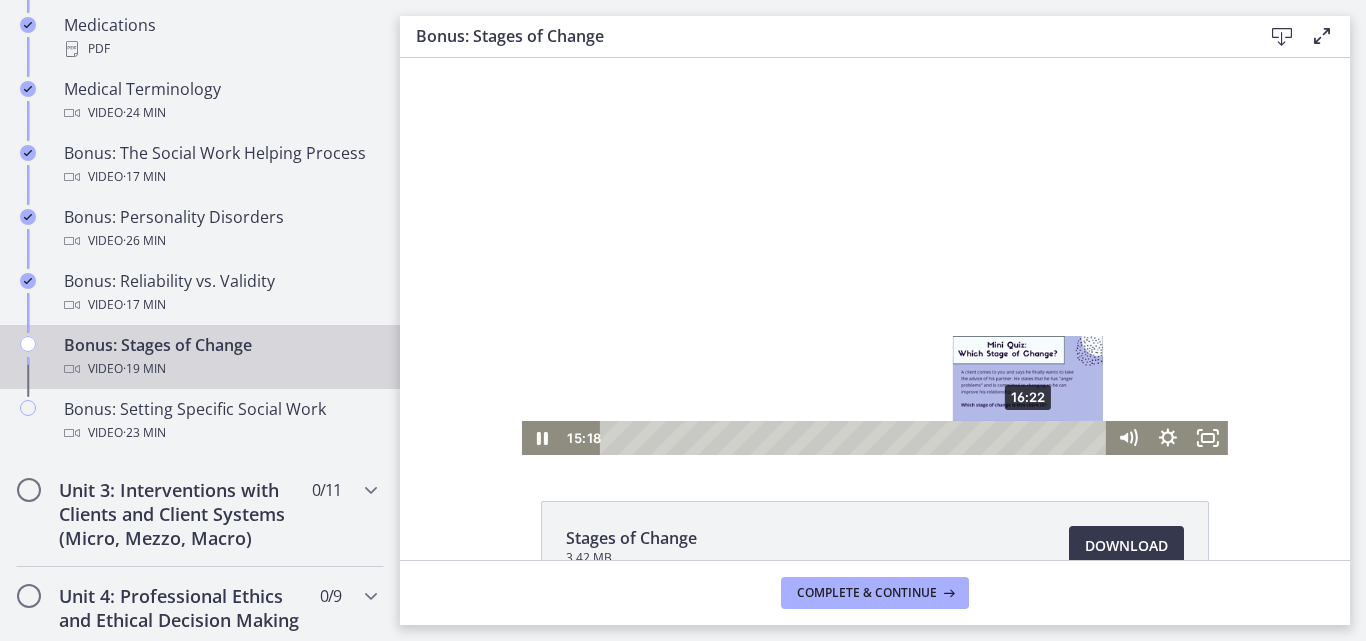 click on "16:22" at bounding box center [856, 438] 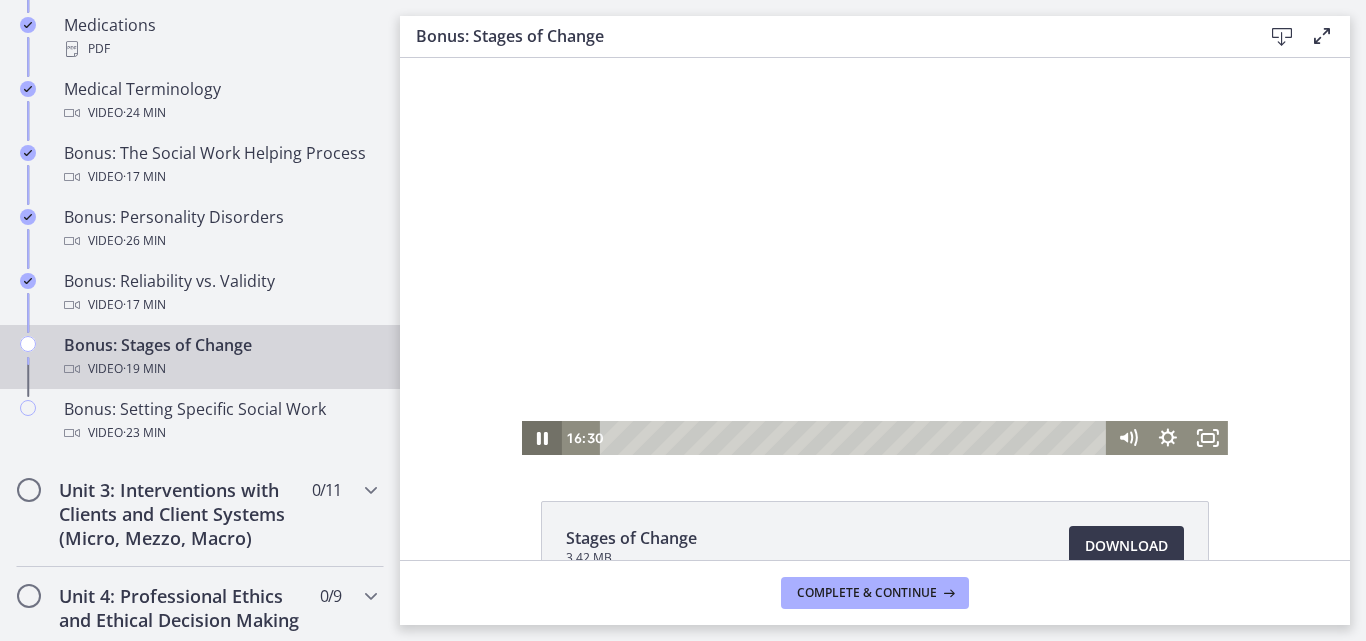 click 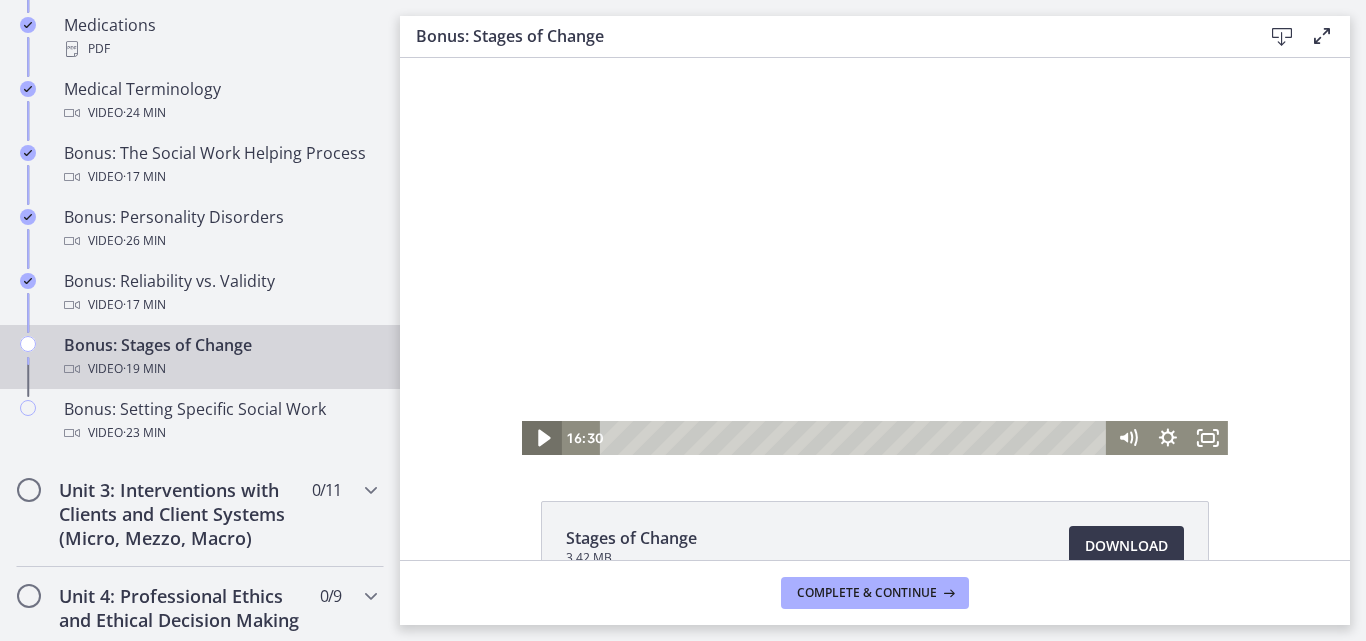 click 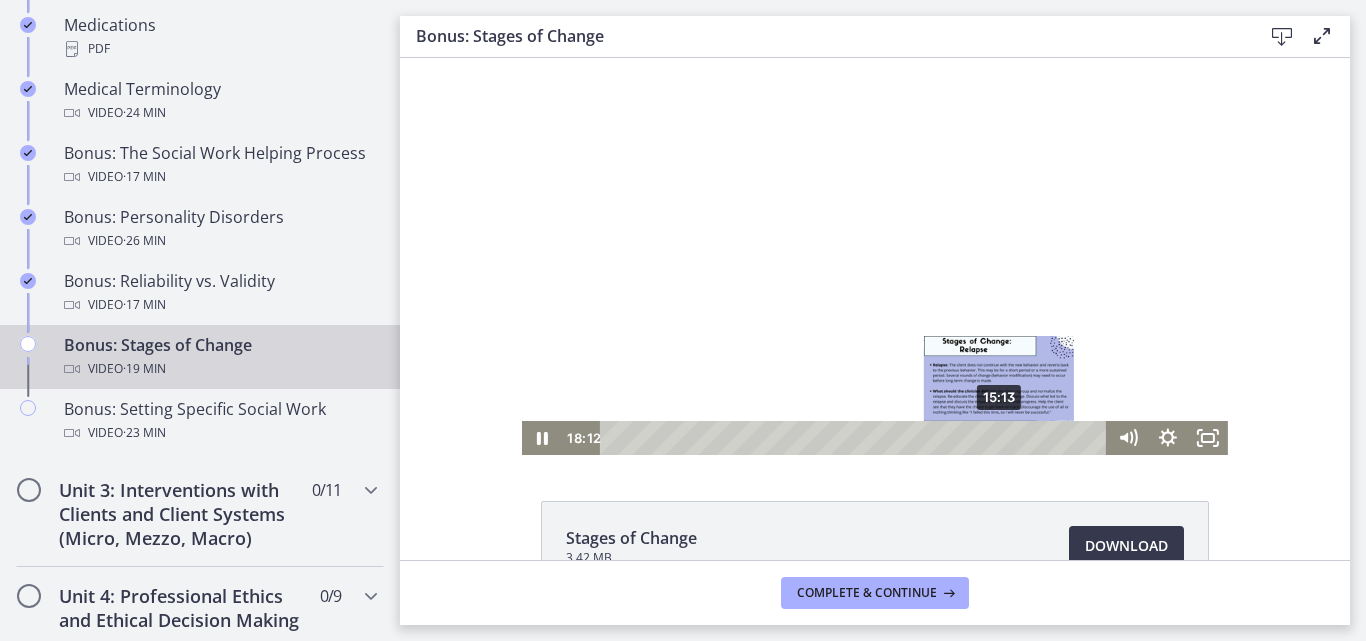 click on "15:13" at bounding box center [856, 438] 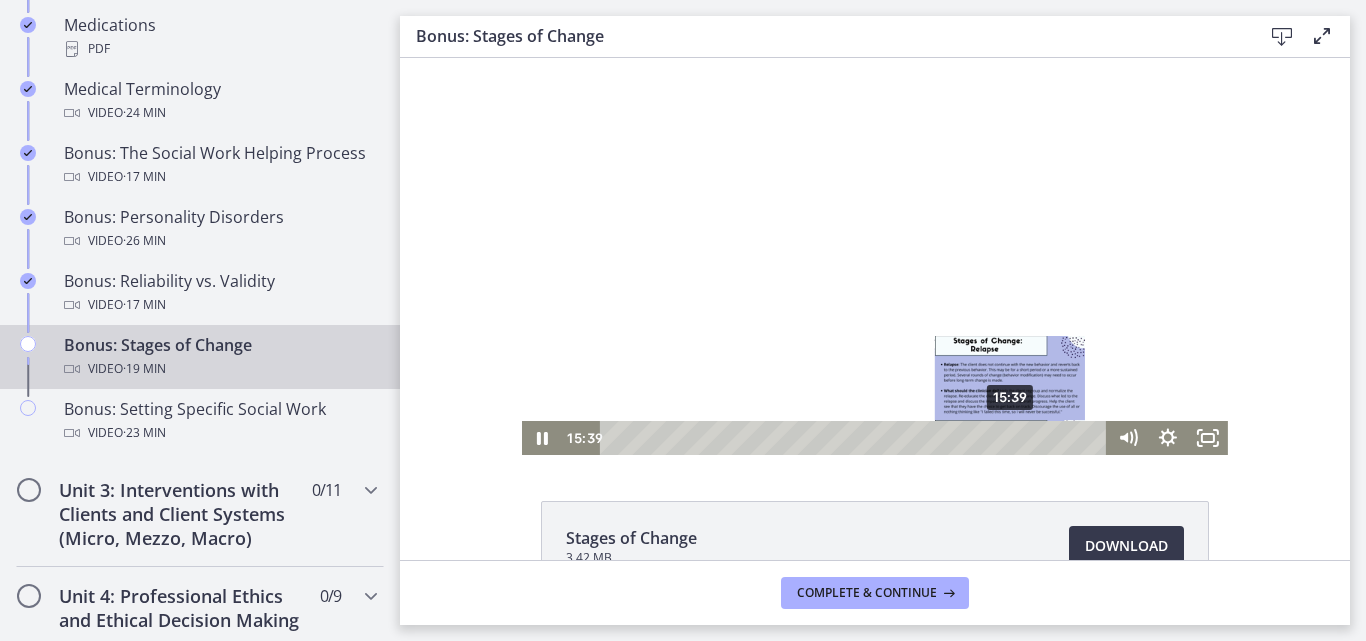 click on "15:39" at bounding box center [856, 438] 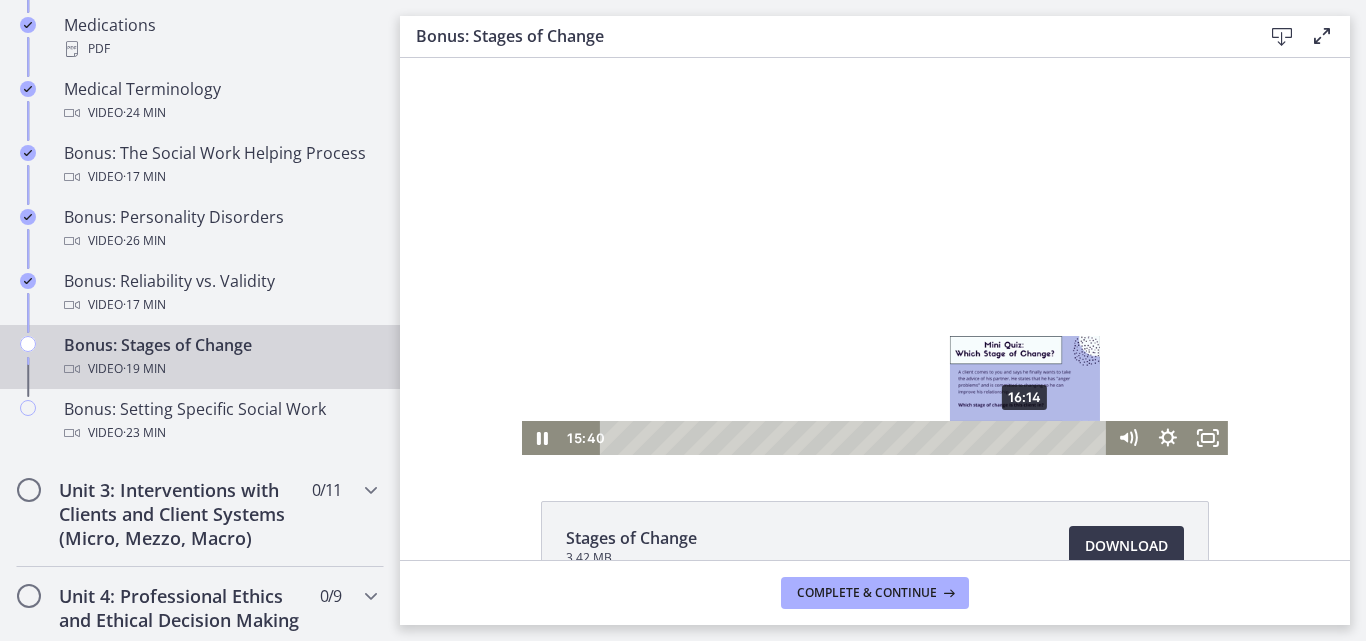 click on "16:14" at bounding box center [856, 438] 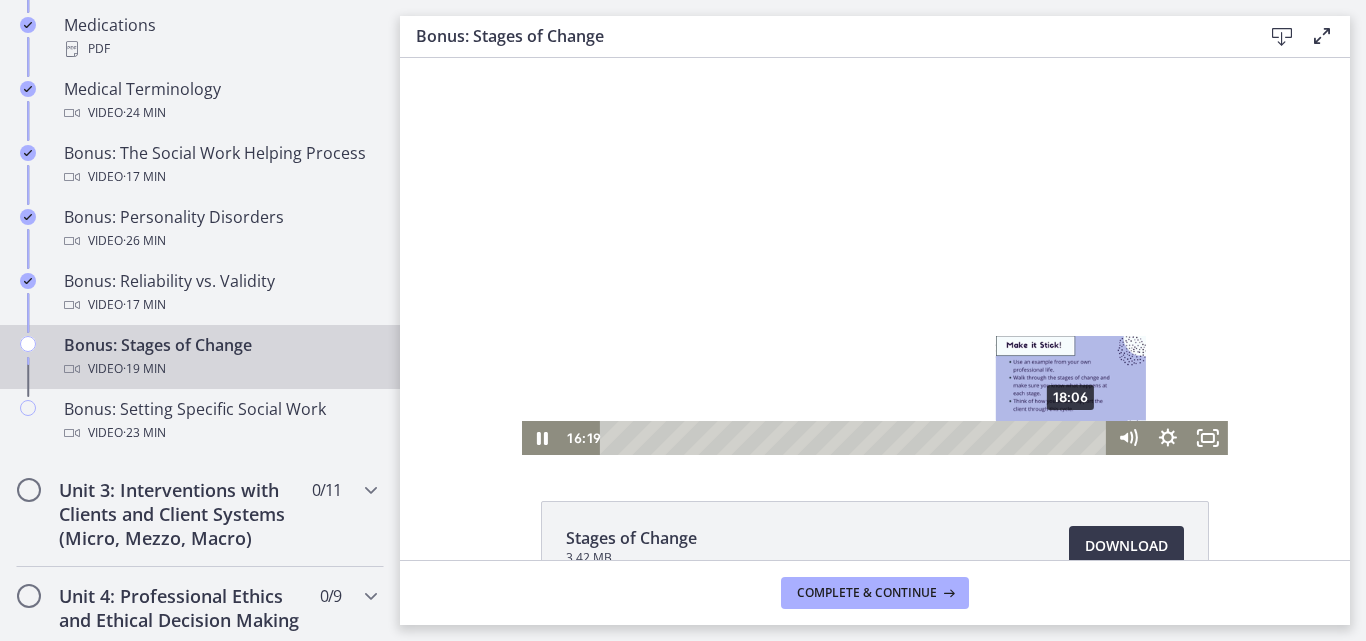 click on "18:06" at bounding box center (856, 438) 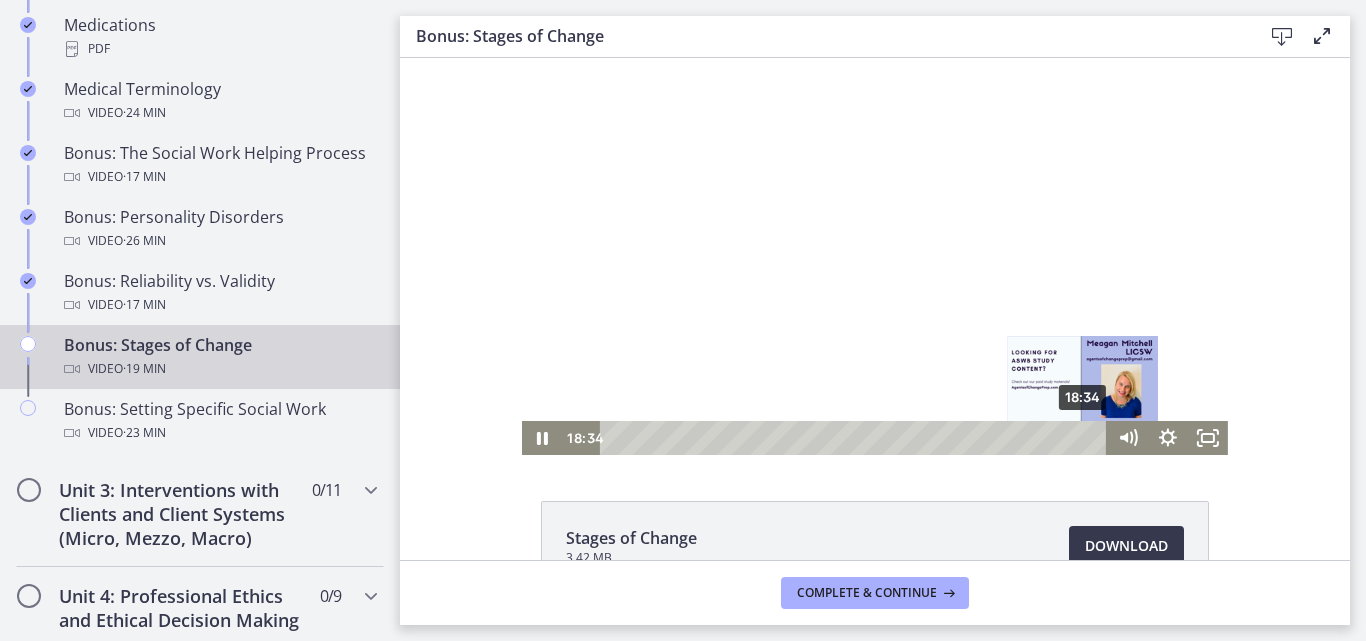 click on "18:34" at bounding box center (856, 438) 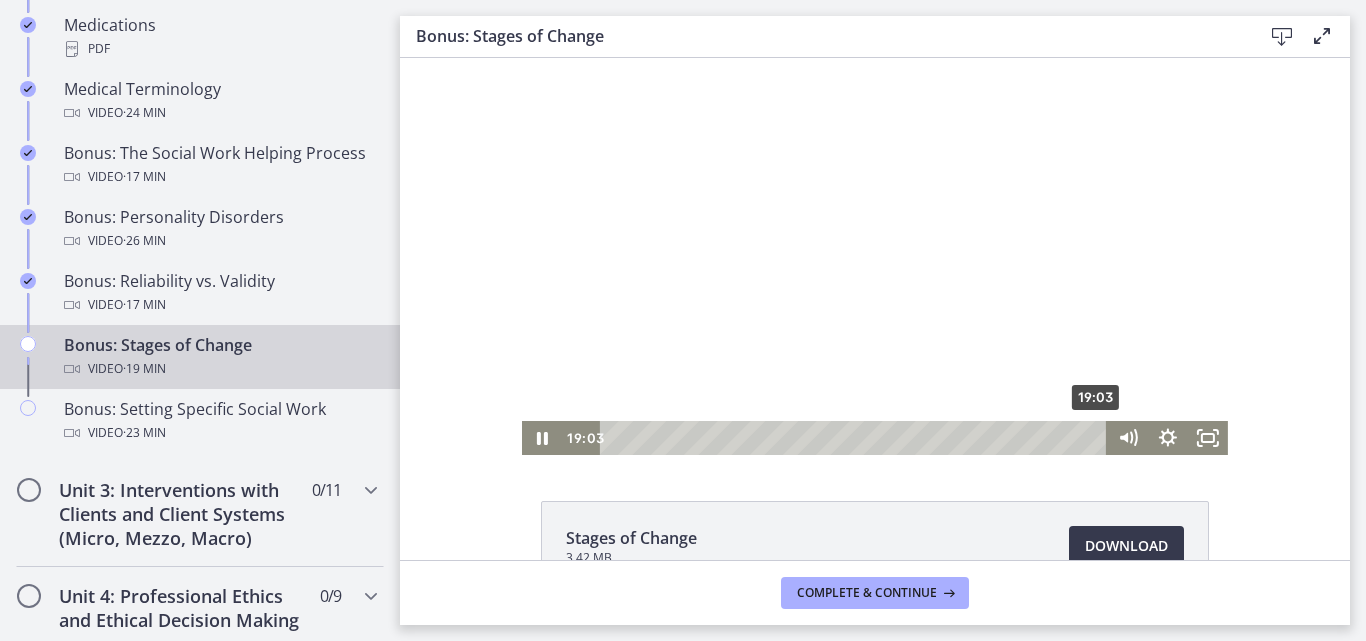click on "19:03" at bounding box center [856, 438] 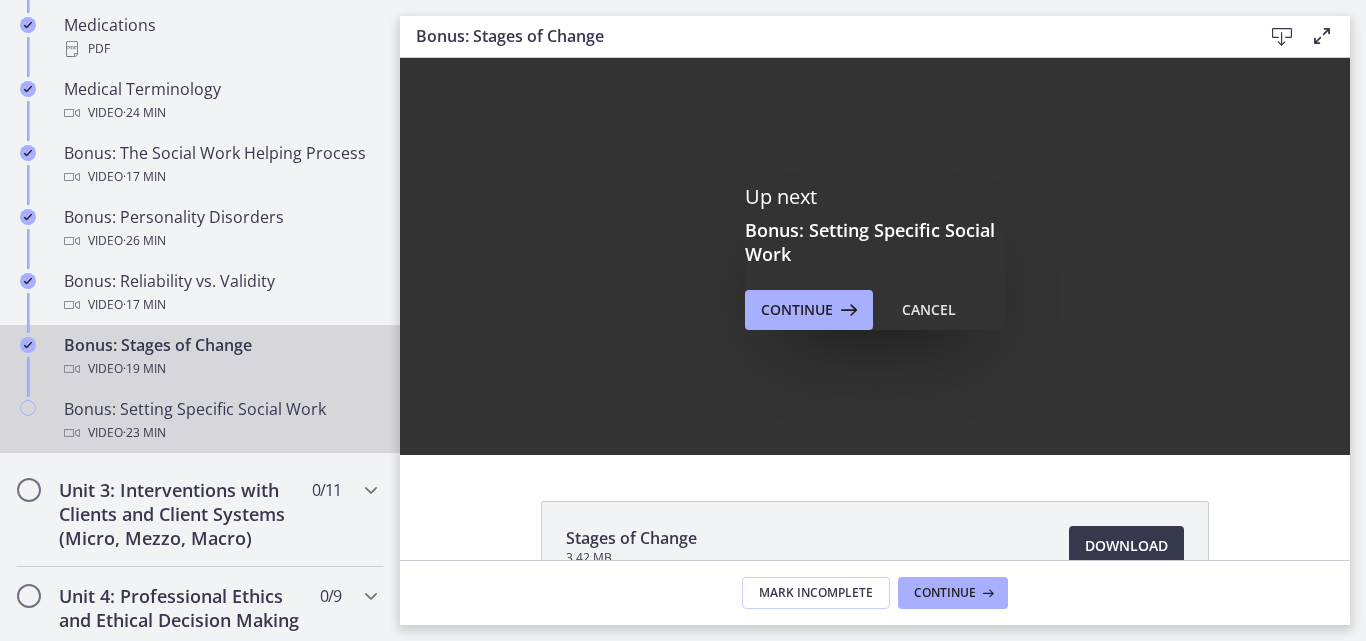 scroll, scrollTop: 0, scrollLeft: 0, axis: both 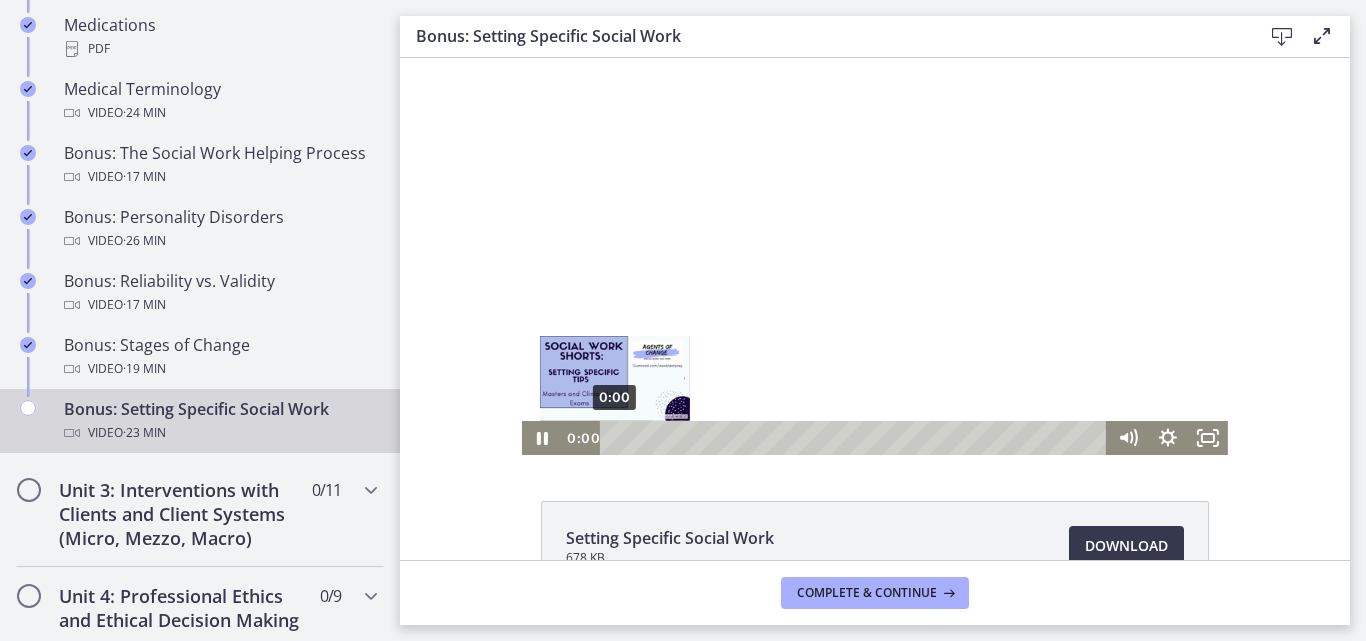 click on "0:00" at bounding box center [856, 438] 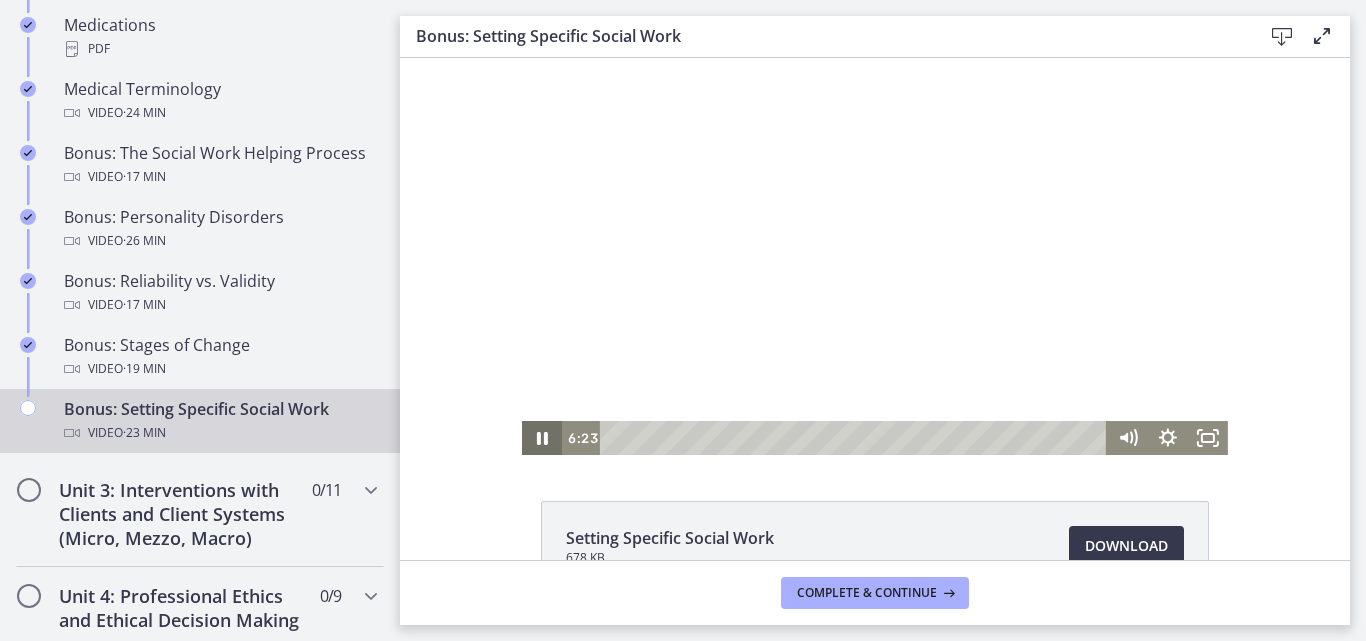 click 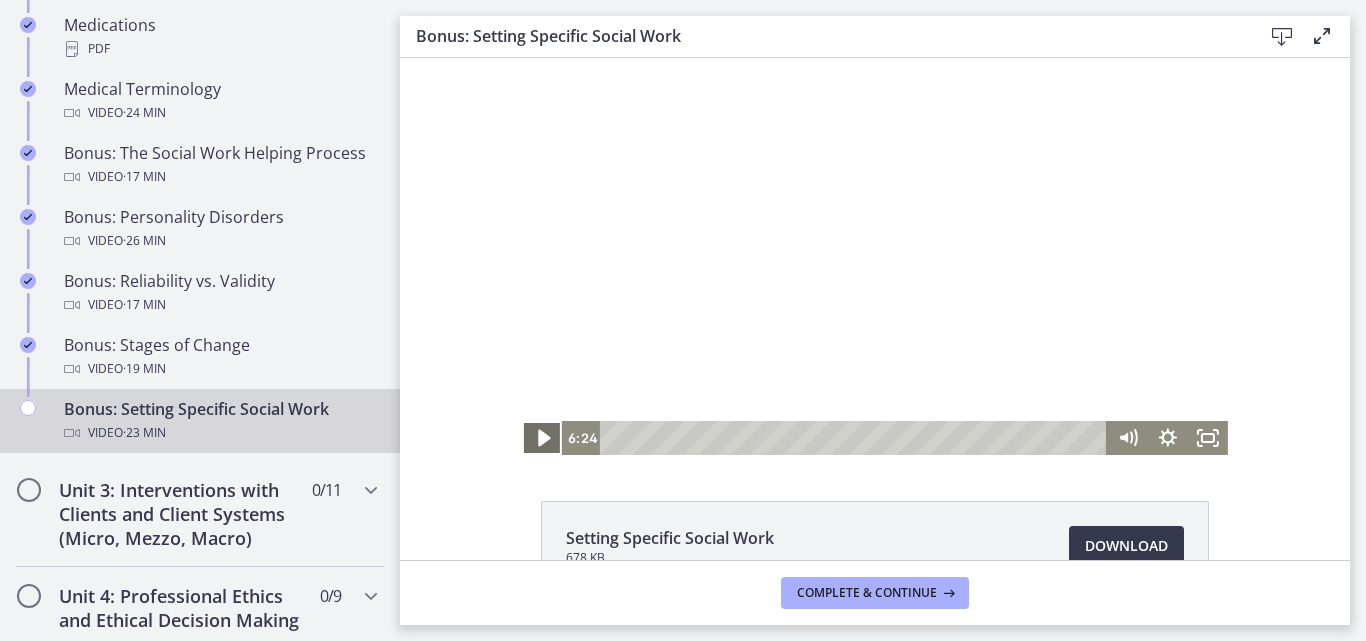 click 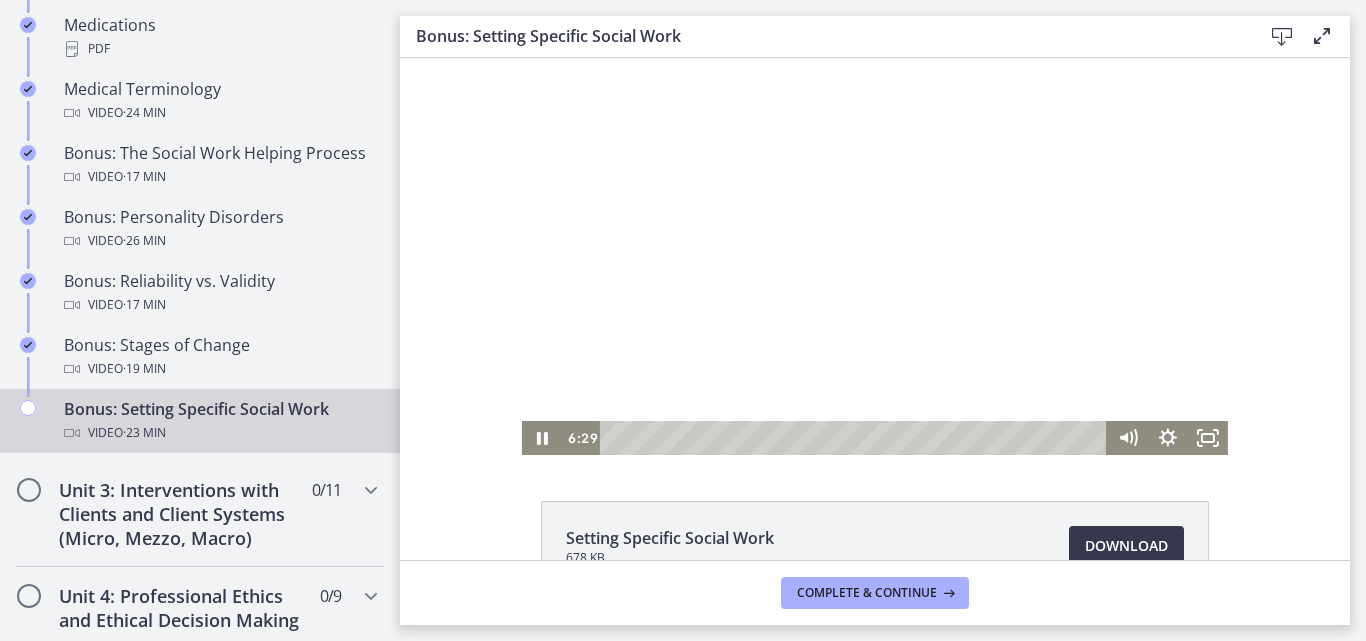click on "Click for sound
@keyframes VOLUME_SMALL_WAVE_FLASH {
0% { opacity: 0; }
33% { opacity: 1; }
66% { opacity: 1; }
100% { opacity: 0; }
}
@keyframes VOLUME_LARGE_WAVE_FLASH {
0% { opacity: 0; }
33% { opacity: 1; }
66% { opacity: 1; }
100% { opacity: 0; }
}
.volume__small-wave {
animation: VOLUME_SMALL_WAVE_FLASH 2s infinite;
opacity: 0;
}
.volume__large-wave {
animation: VOLUME_LARGE_WAVE_FLASH 2s infinite .3s;
opacity: 0;
}
[TIME] [TIME]" at bounding box center [875, 256] 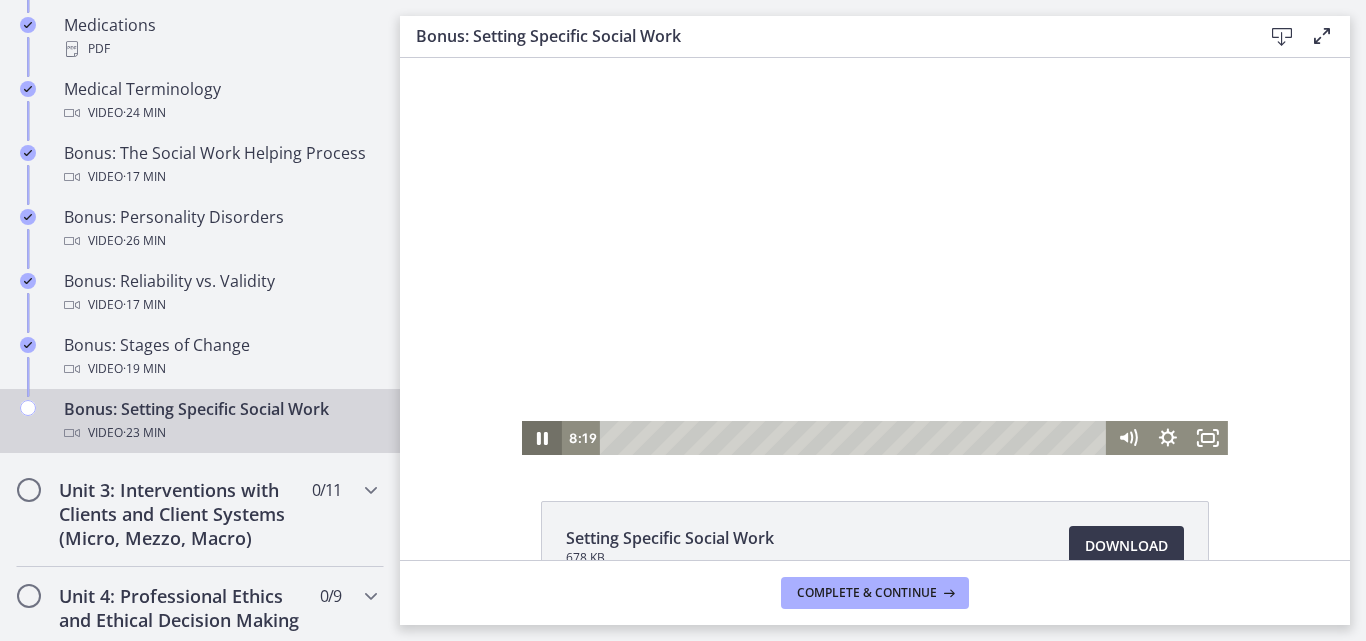 click 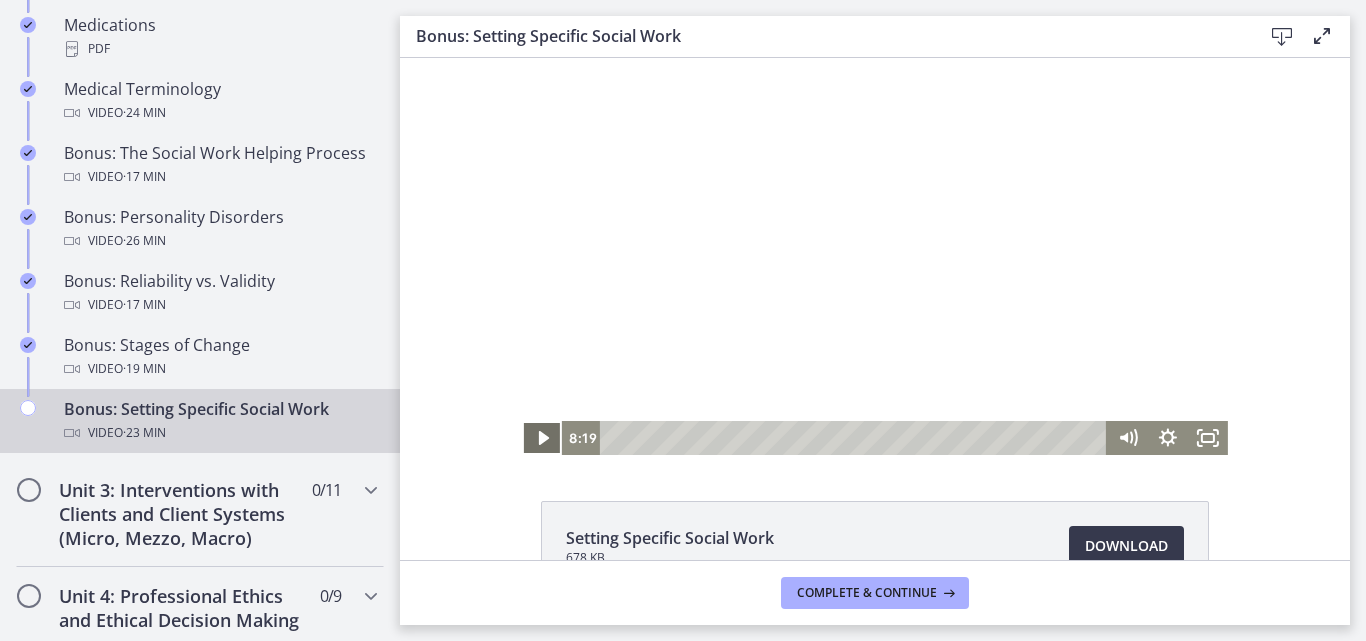 click 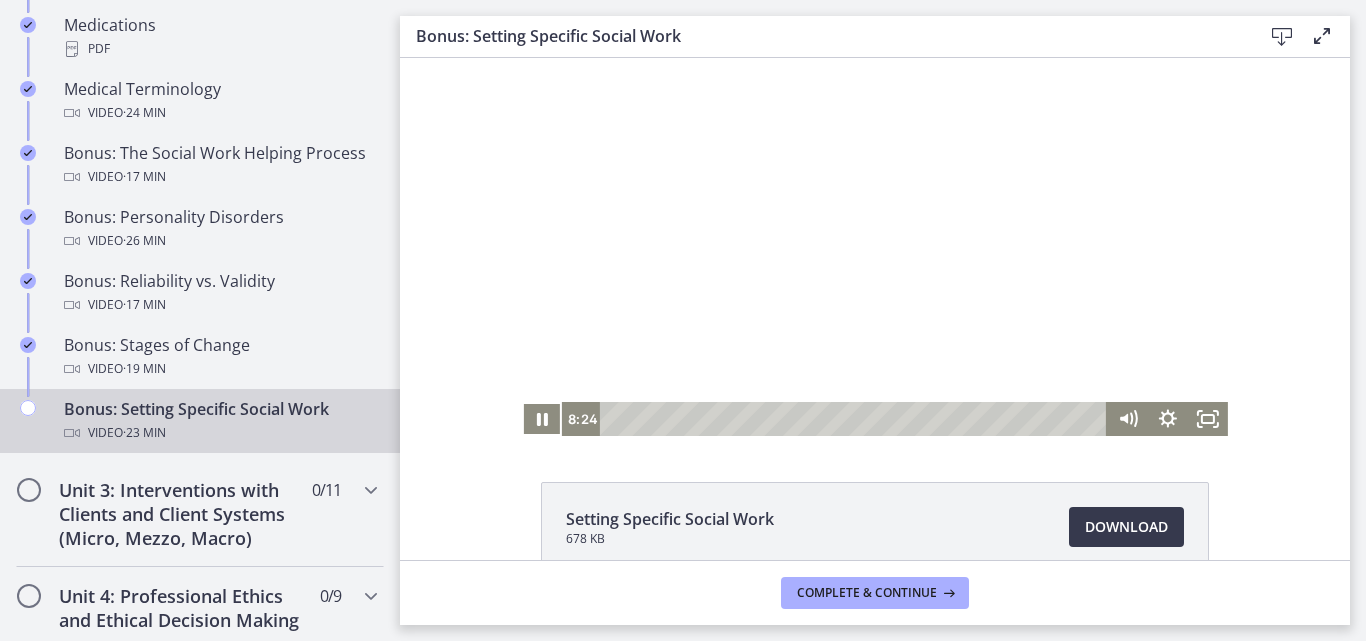 scroll, scrollTop: 0, scrollLeft: 0, axis: both 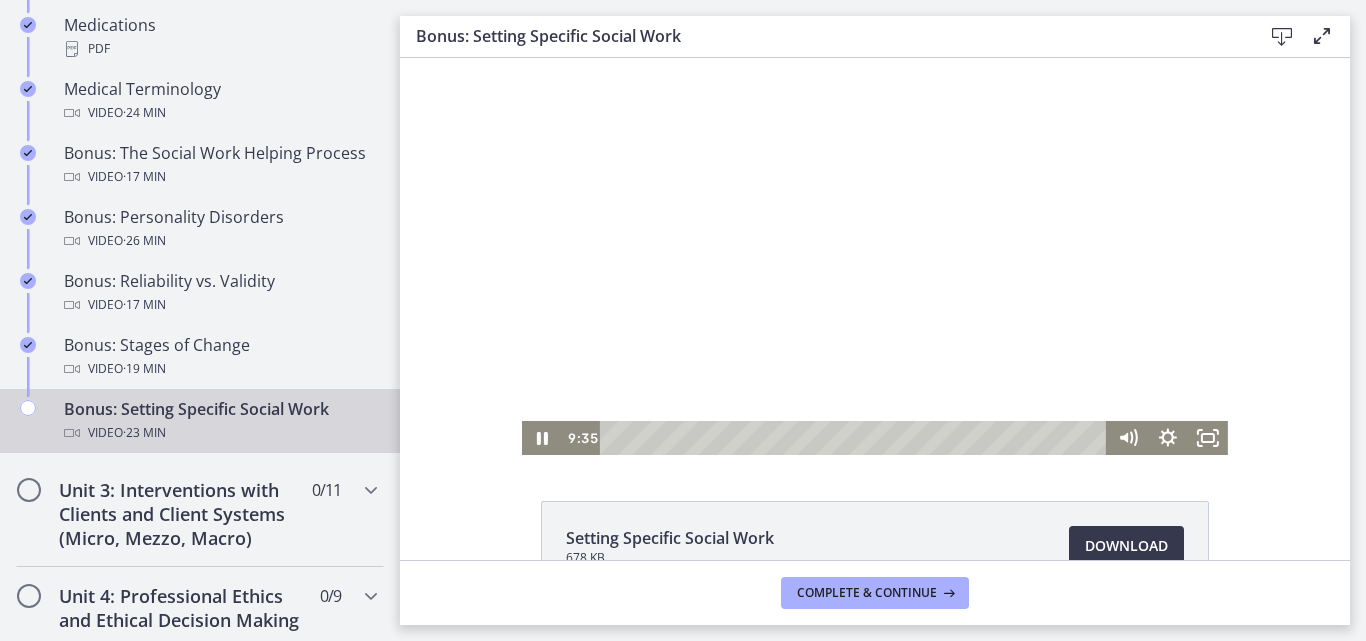 click on "Click for sound
@keyframes VOLUME_SMALL_WAVE_FLASH {
0% { opacity: 0; }
33% { opacity: 1; }
66% { opacity: 1; }
100% { opacity: 0; }
}
@keyframes VOLUME_LARGE_WAVE_FLASH {
0% { opacity: 0; }
33% { opacity: 1; }
66% { opacity: 1; }
100% { opacity: 0; }
}
.volume__small-wave {
animation: VOLUME_SMALL_WAVE_FLASH 2s infinite;
opacity: 0;
}
.volume__large-wave {
animation: VOLUME_LARGE_WAVE_FLASH 2s infinite .3s;
opacity: 0;
}
[TIME] [TIME]" at bounding box center (875, 256) 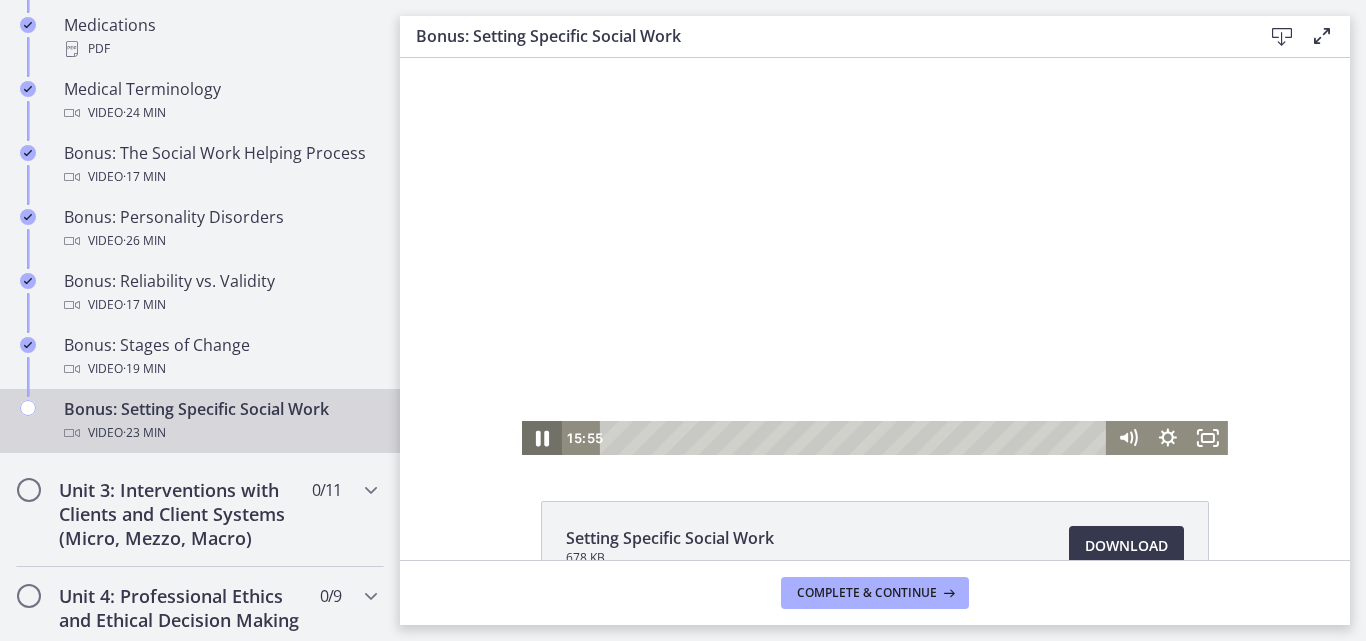 click 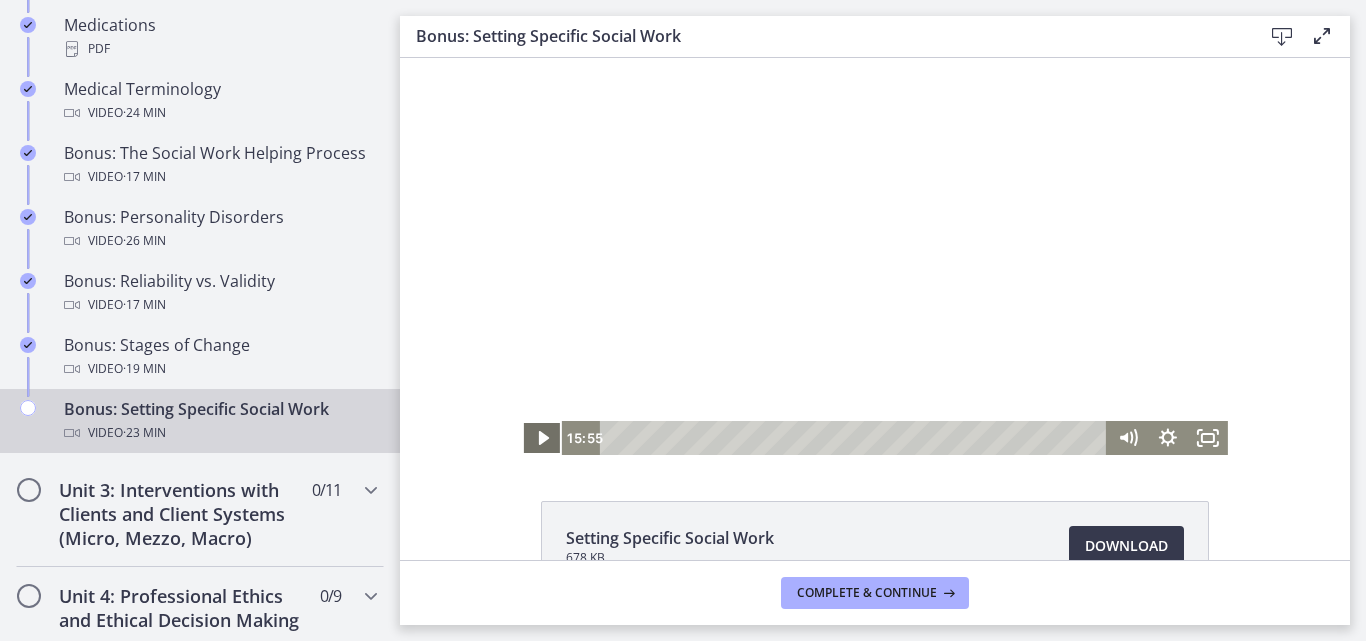click 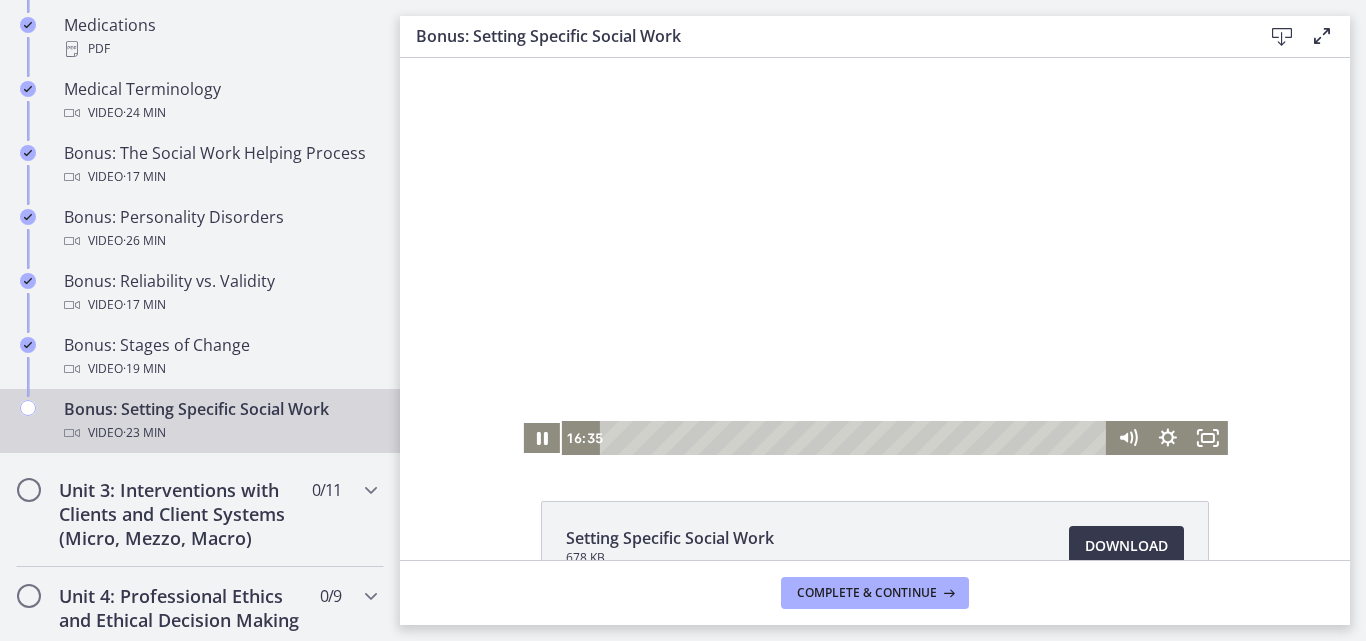 click on "Click for sound
@keyframes VOLUME_SMALL_WAVE_FLASH {
0% { opacity: 0; }
33% { opacity: 1; }
66% { opacity: 1; }
100% { opacity: 0; }
}
@keyframes VOLUME_LARGE_WAVE_FLASH {
0% { opacity: 0; }
33% { opacity: 1; }
66% { opacity: 1; }
100% { opacity: 0; }
}
.volume__small-wave {
animation: VOLUME_SMALL_WAVE_FLASH 2s infinite;
opacity: 0;
}
.volume__large-wave {
animation: VOLUME_LARGE_WAVE_FLASH 2s infinite .3s;
opacity: 0;
}
[TIME] [TIME]" at bounding box center [875, 256] 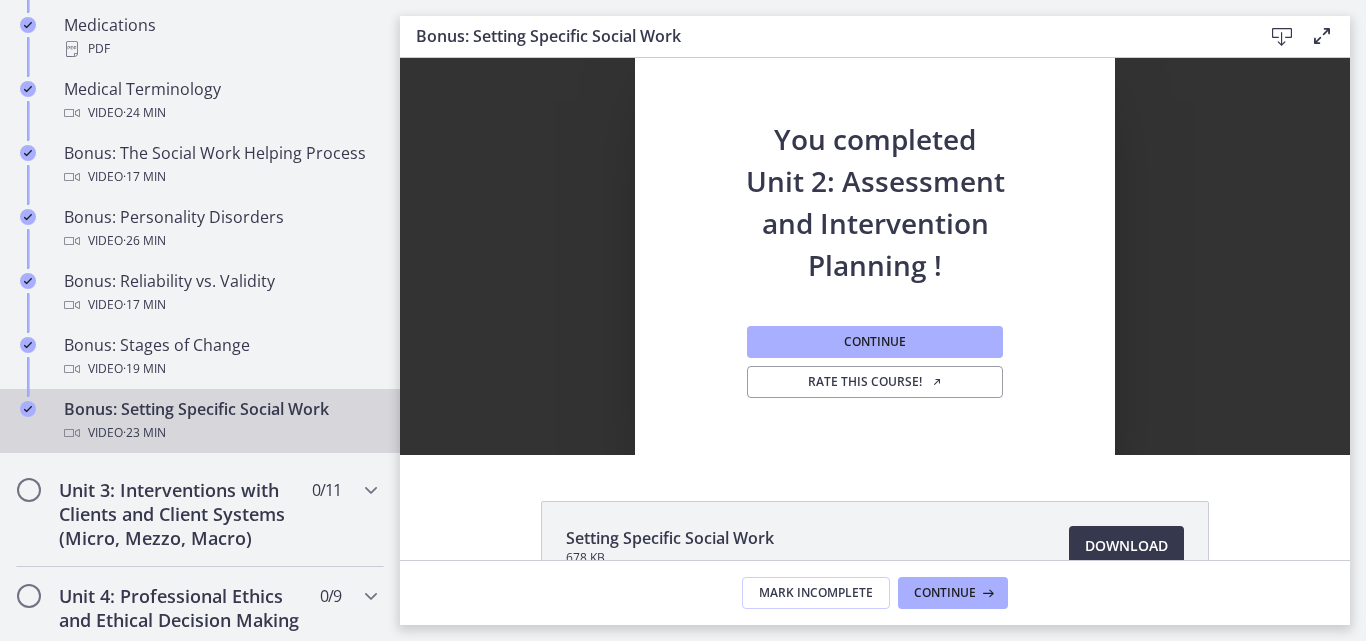 scroll, scrollTop: 0, scrollLeft: 0, axis: both 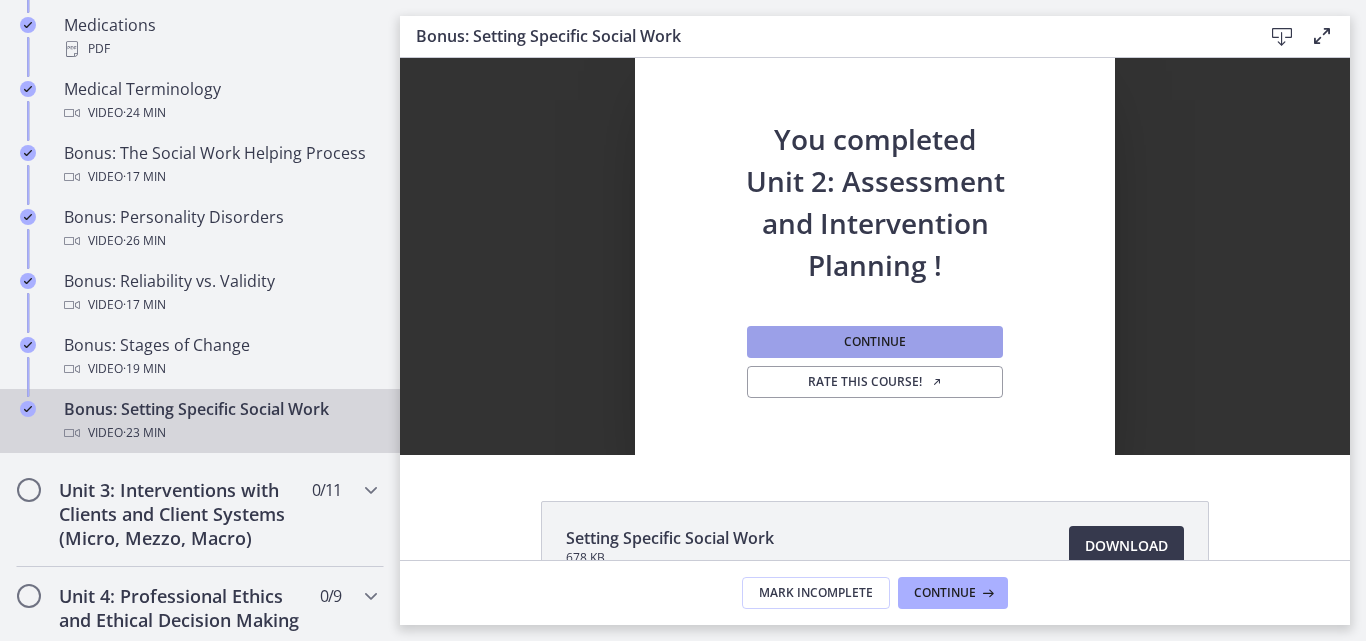 click on "Continue" at bounding box center [875, 342] 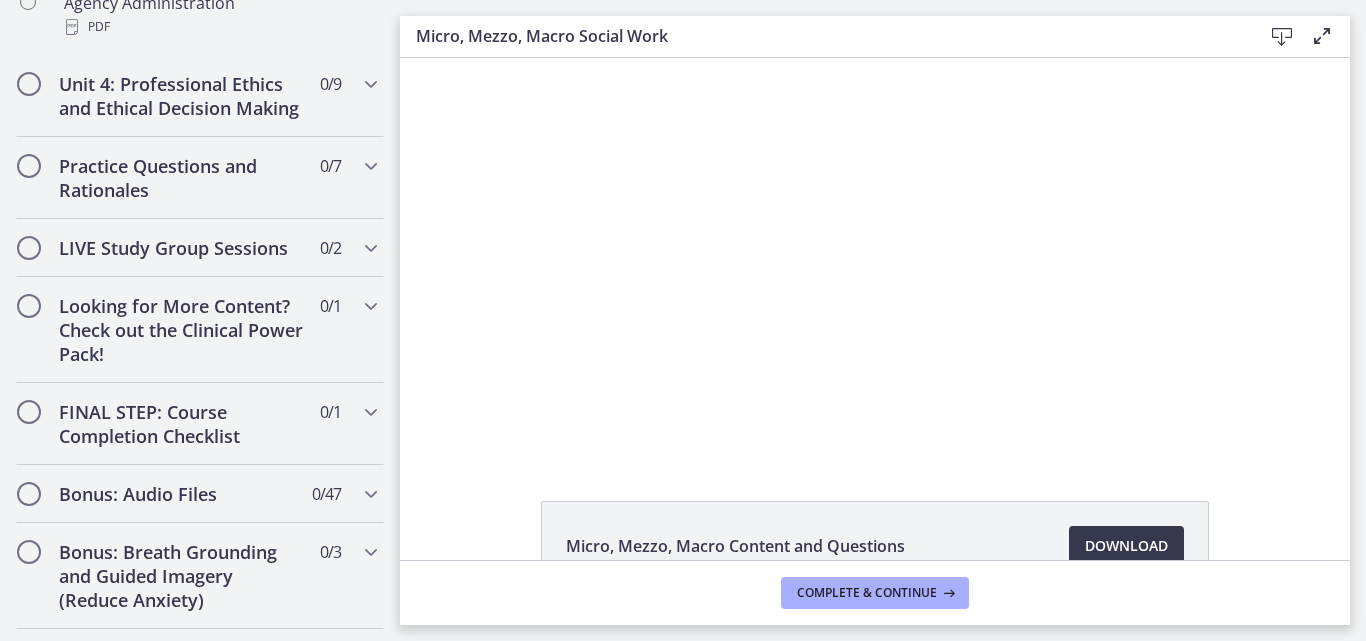 scroll, scrollTop: 0, scrollLeft: 0, axis: both 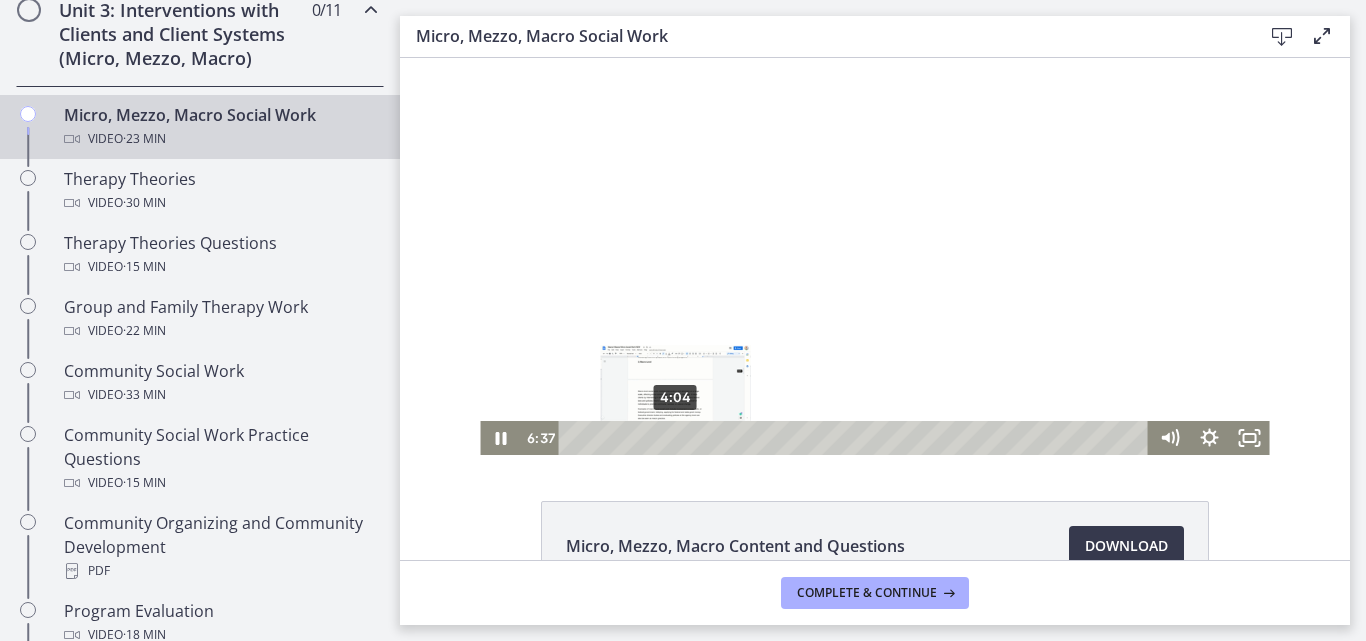 click on "4:04" at bounding box center [856, 438] 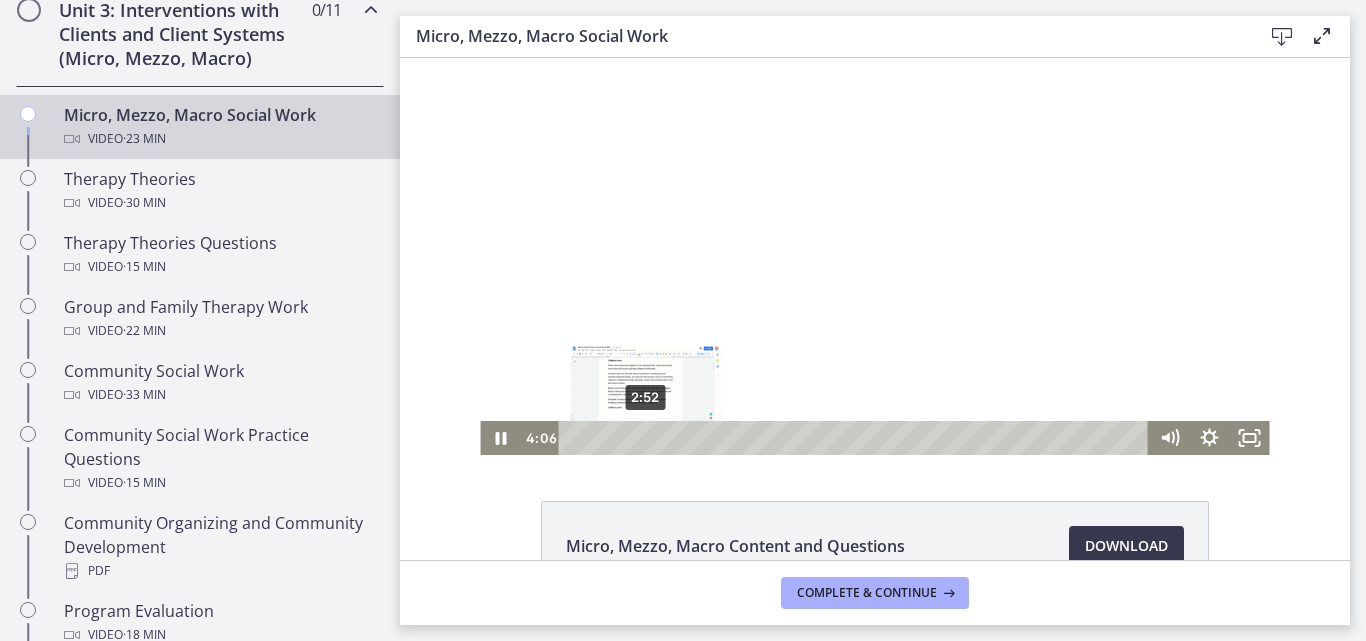 click on "2:52" at bounding box center (856, 438) 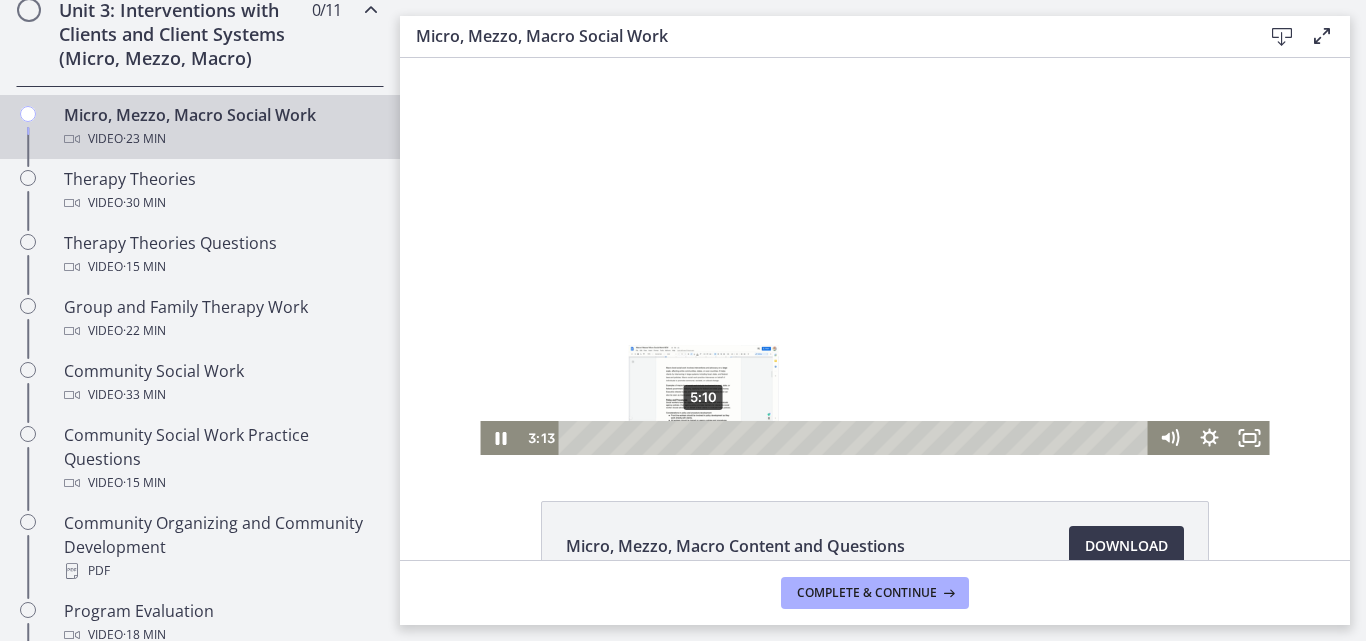 click on "5:10" at bounding box center [856, 438] 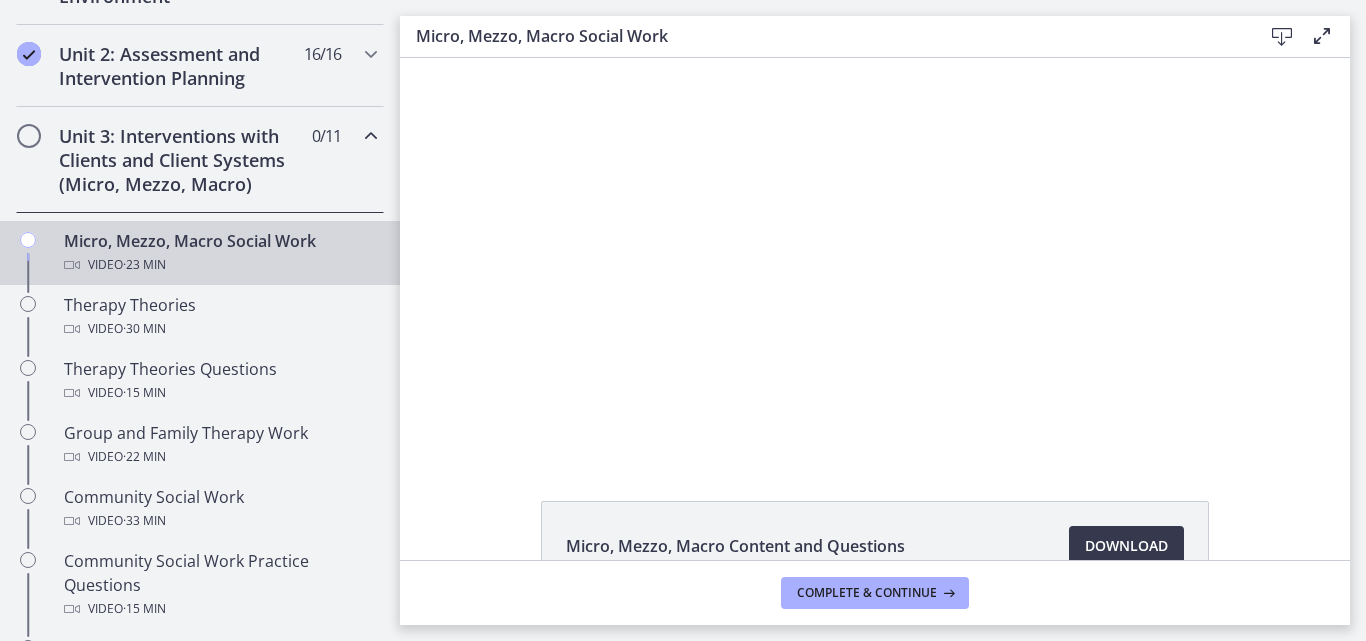 scroll, scrollTop: 678, scrollLeft: 0, axis: vertical 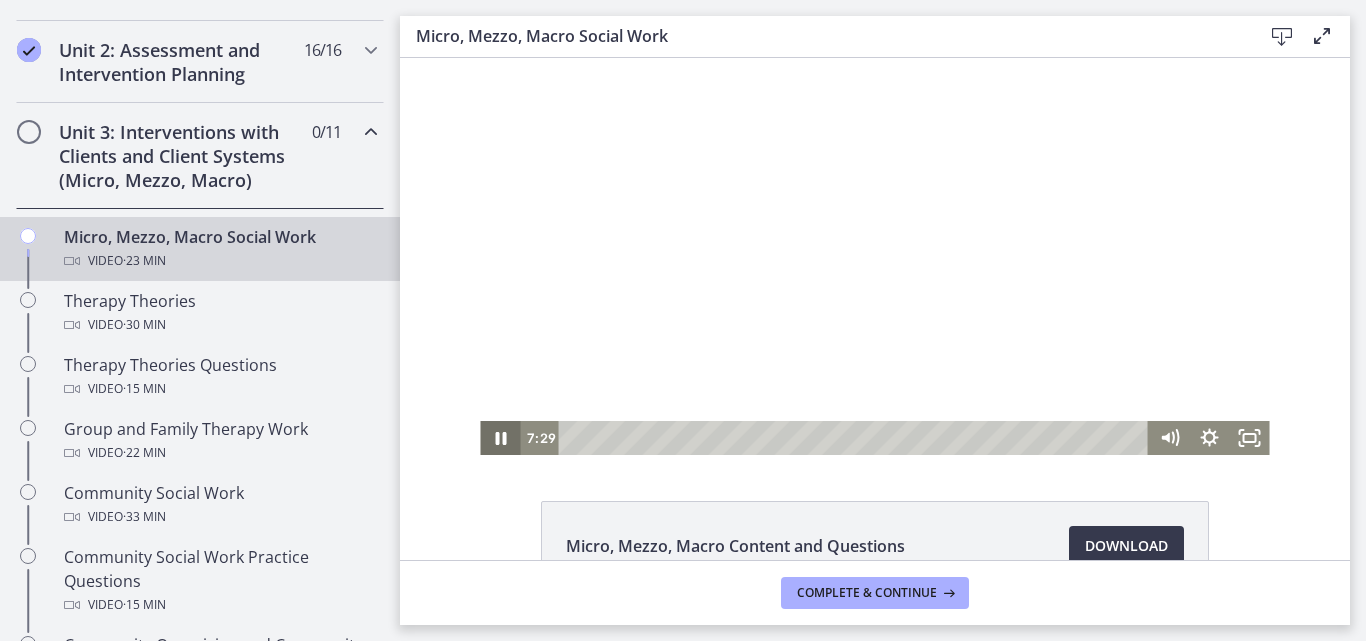 click 